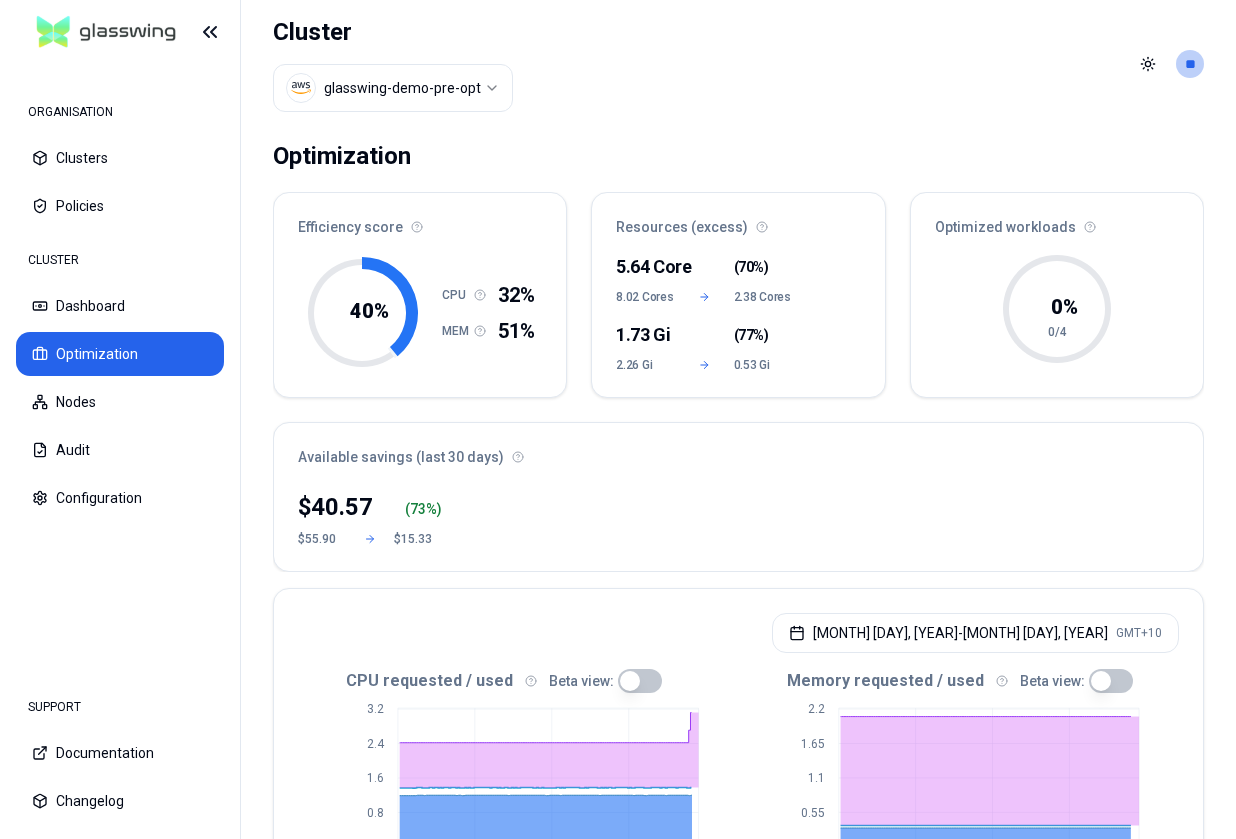 scroll, scrollTop: 0, scrollLeft: 0, axis: both 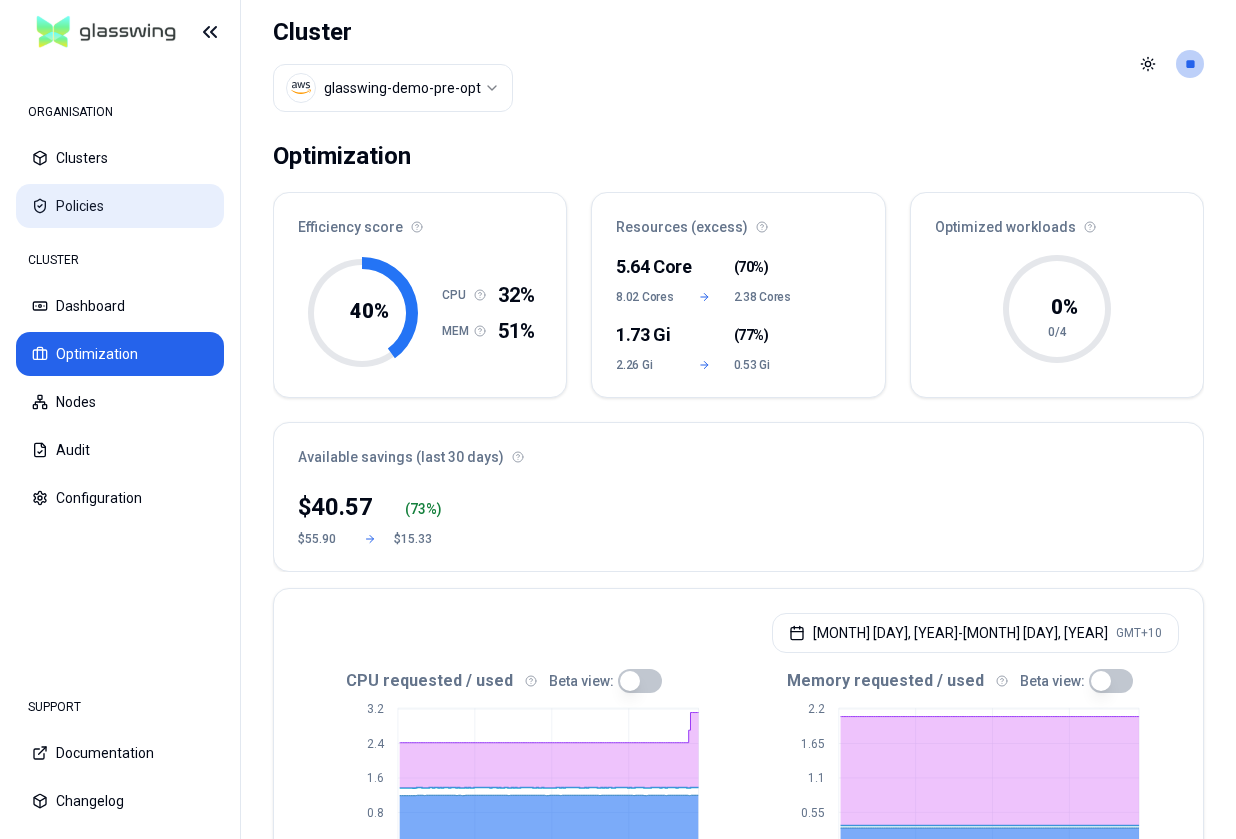 click on "Policies" at bounding box center (120, 206) 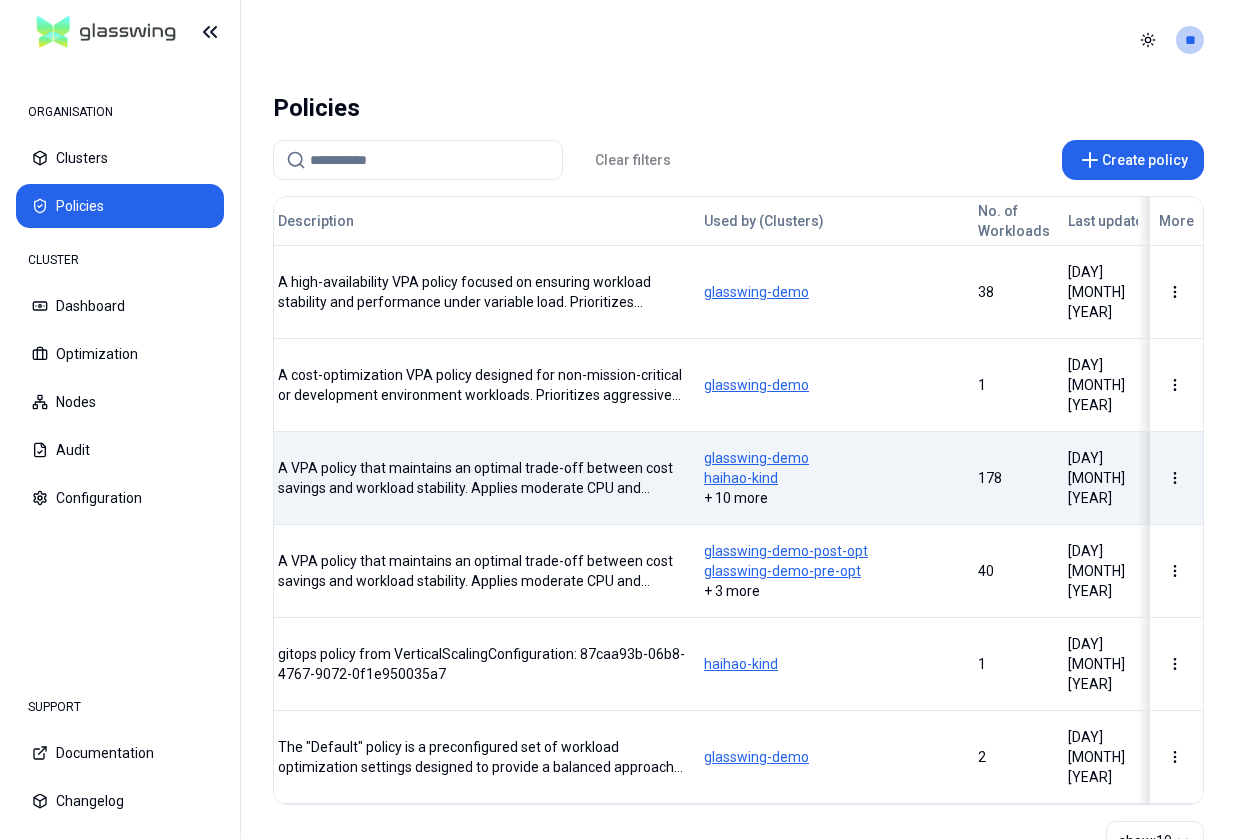 scroll, scrollTop: 0, scrollLeft: 202, axis: horizontal 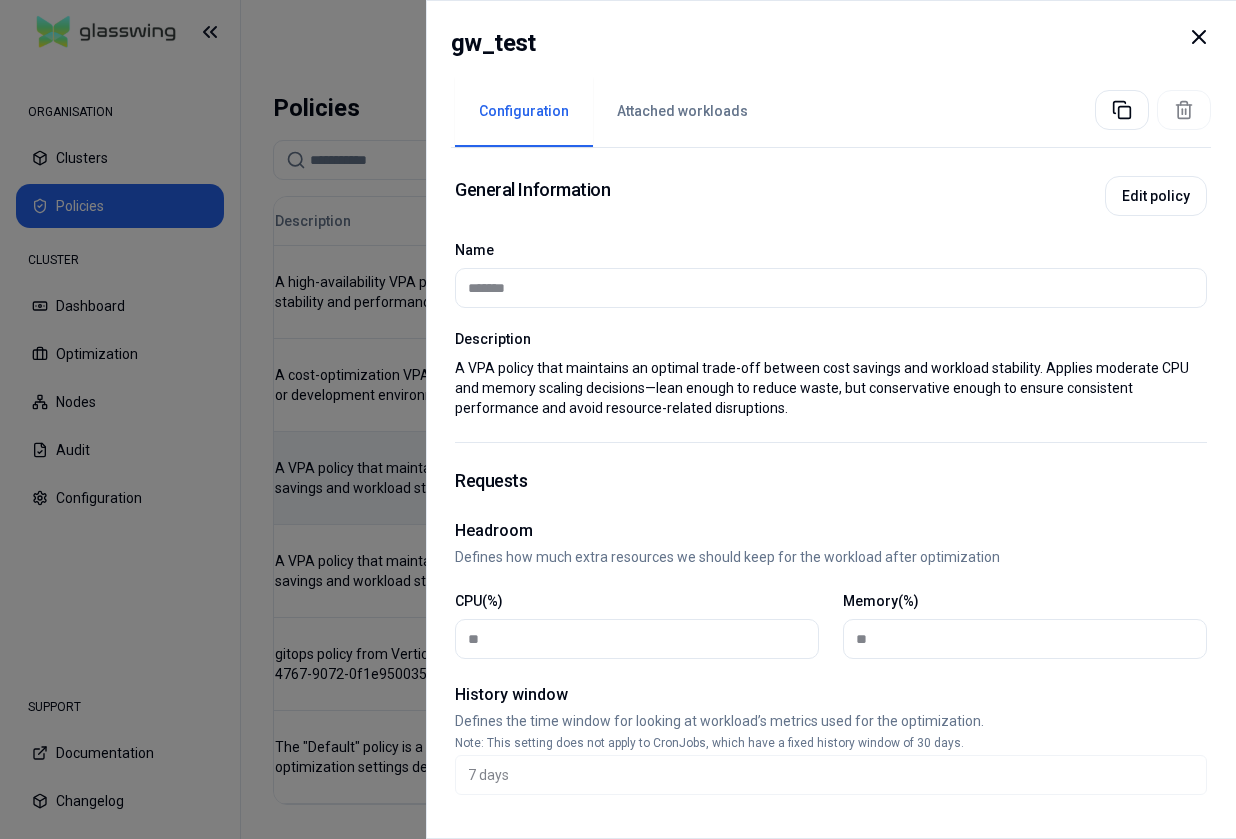 click on "Attached workloads" at bounding box center [682, 112] 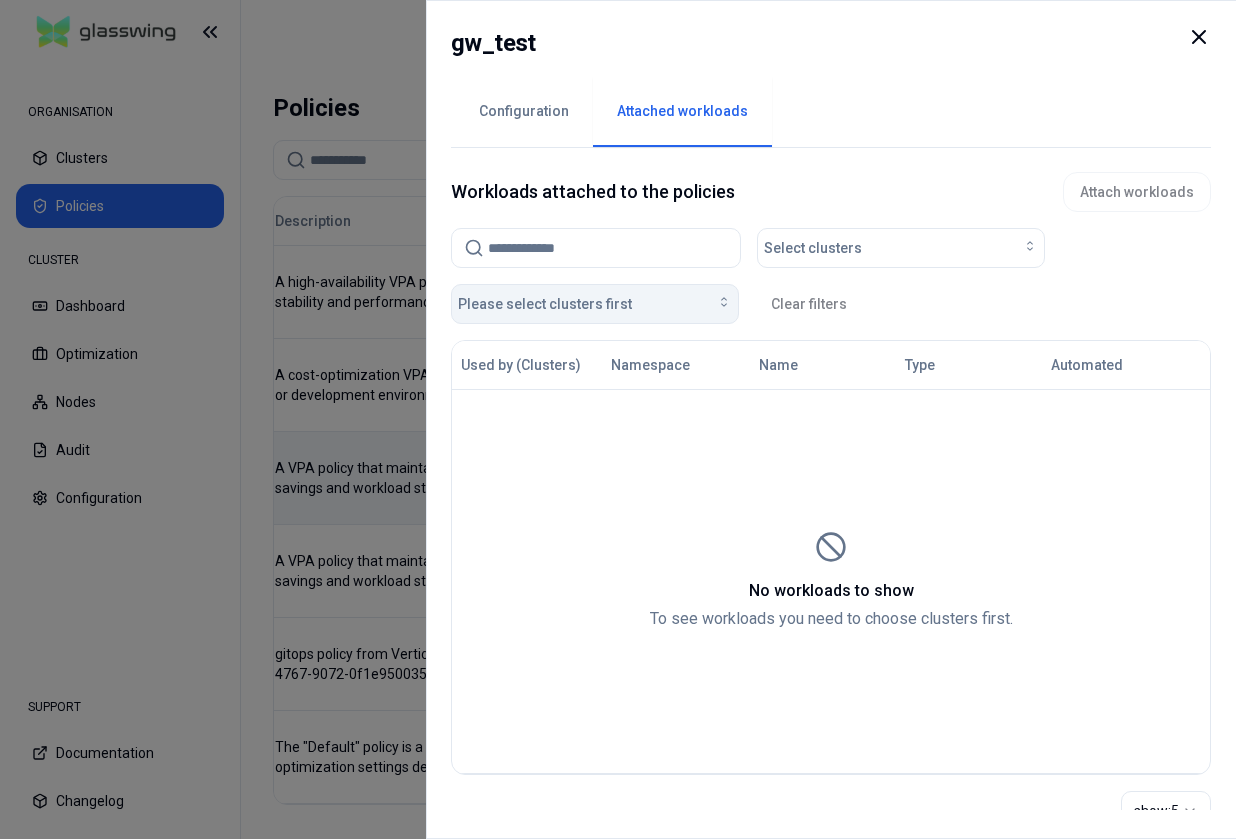 click on "Please select clusters first" at bounding box center (595, 304) 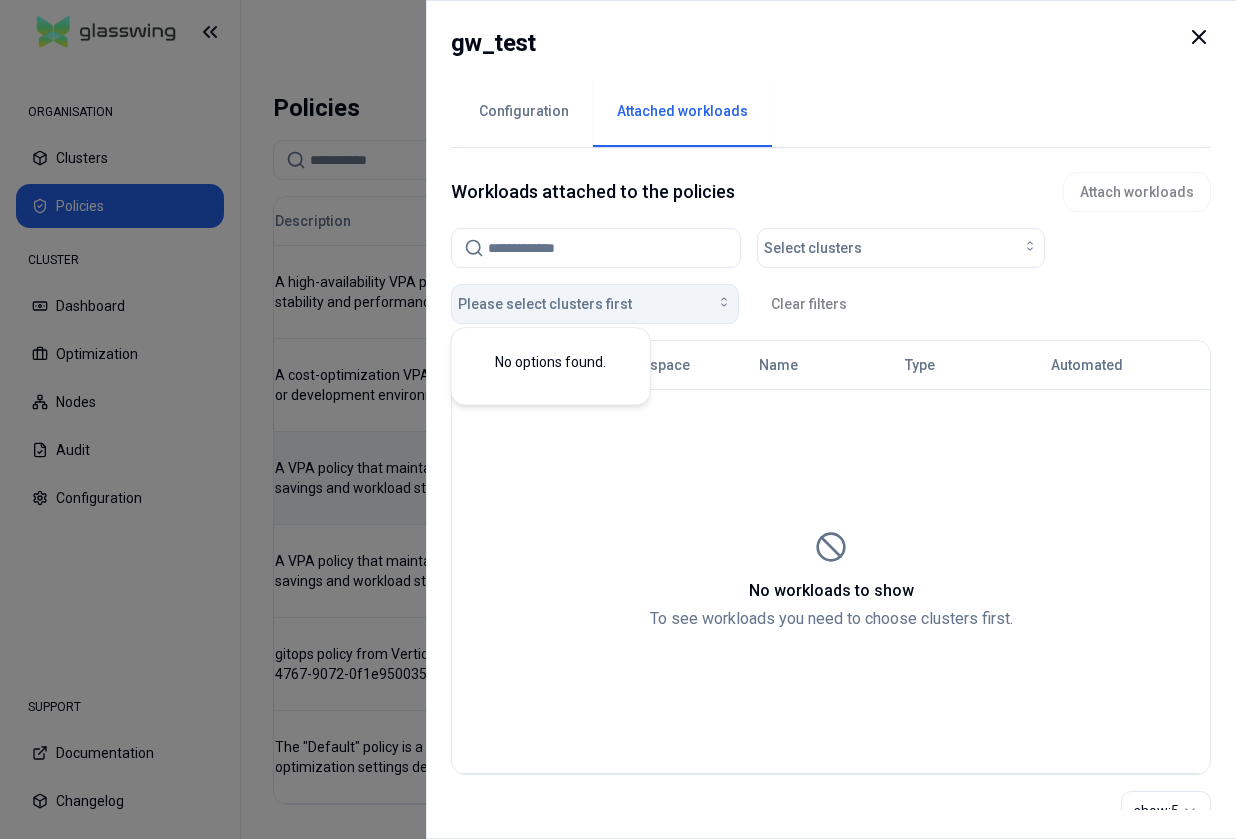 click on "Please select clusters first" at bounding box center (595, 304) 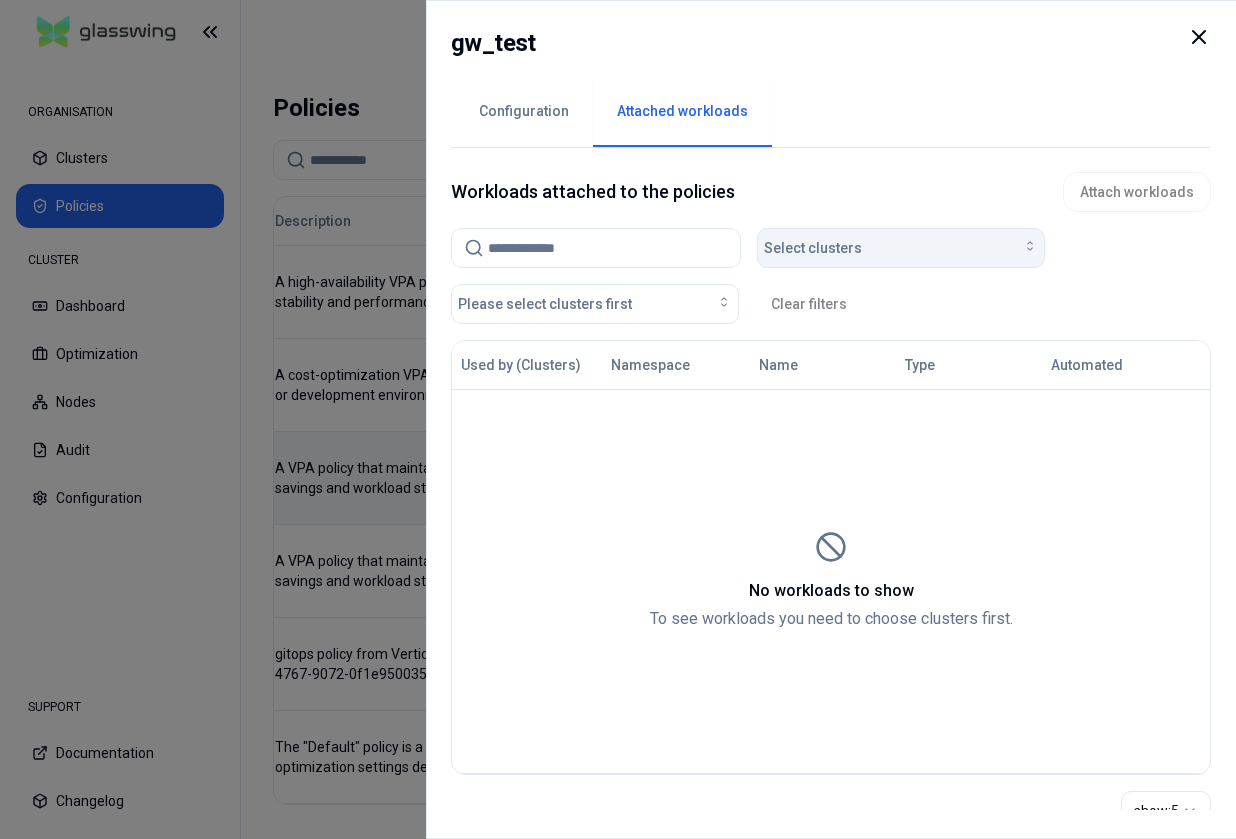 click on "Select clusters" at bounding box center [813, 248] 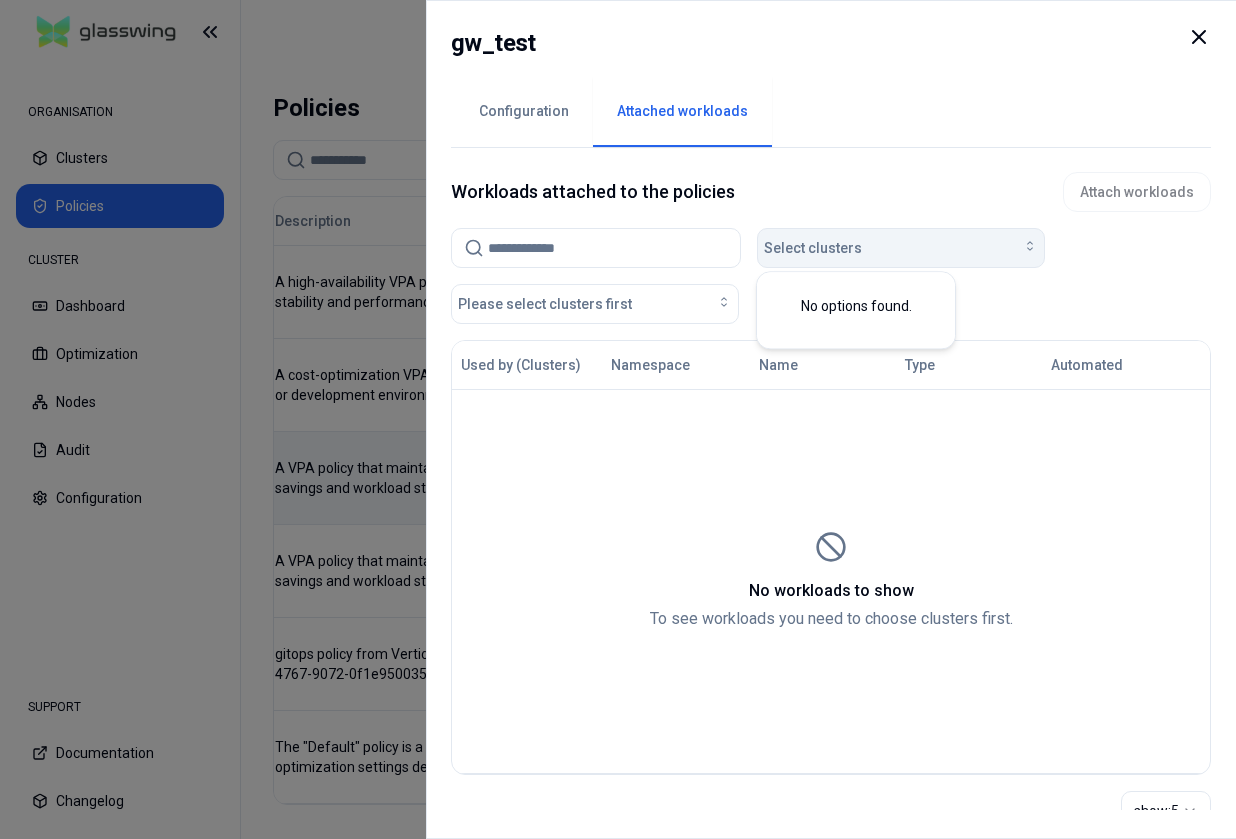 click on "Select clusters" at bounding box center (813, 248) 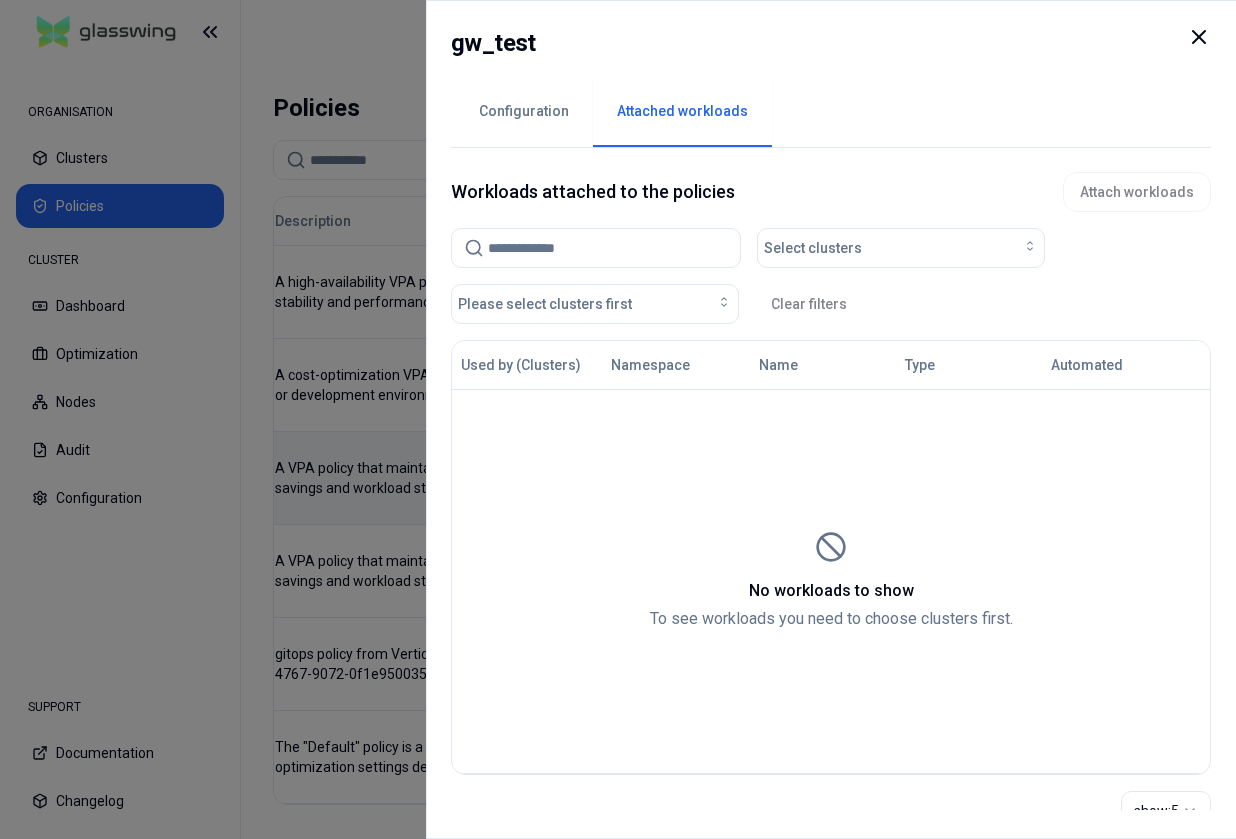click at bounding box center [608, 248] 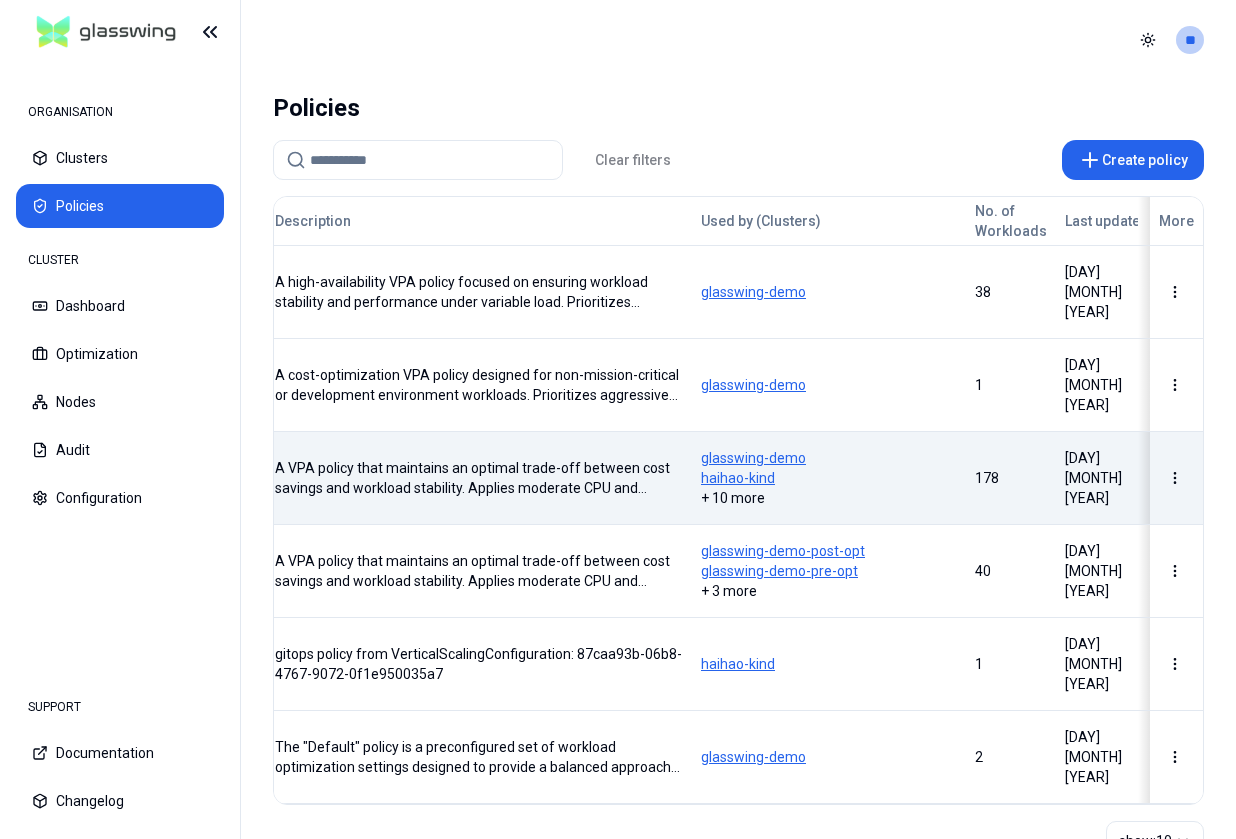 scroll, scrollTop: 0, scrollLeft: 202, axis: horizontal 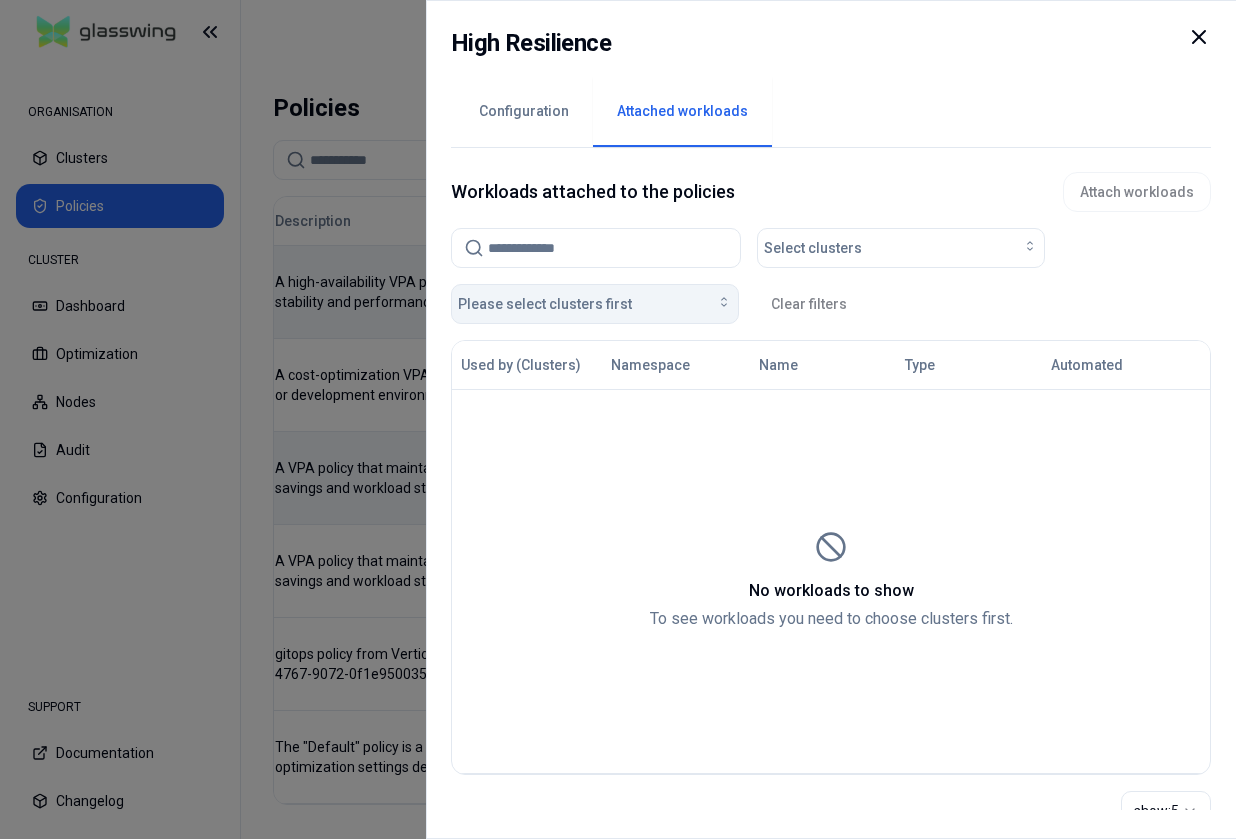 click on "Please select clusters first" at bounding box center [545, 304] 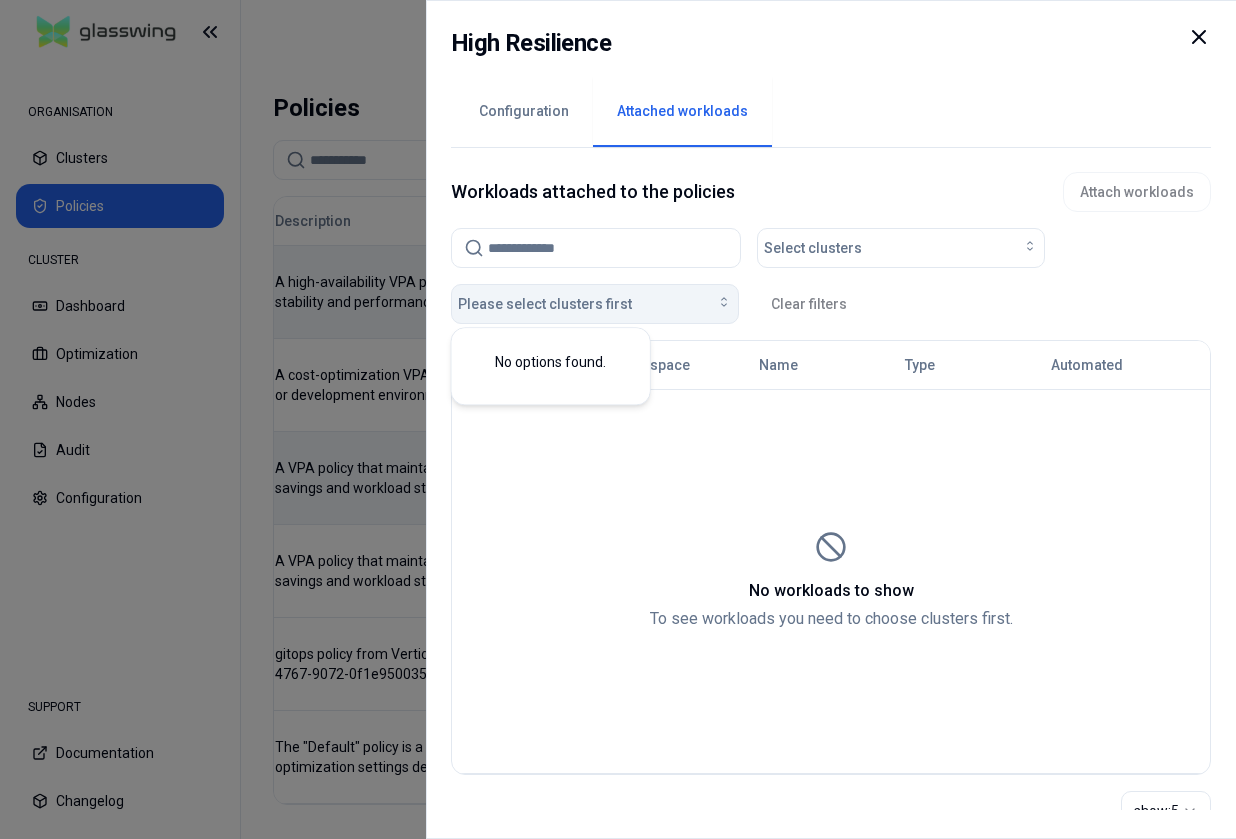 click on "Please select clusters first" at bounding box center (545, 304) 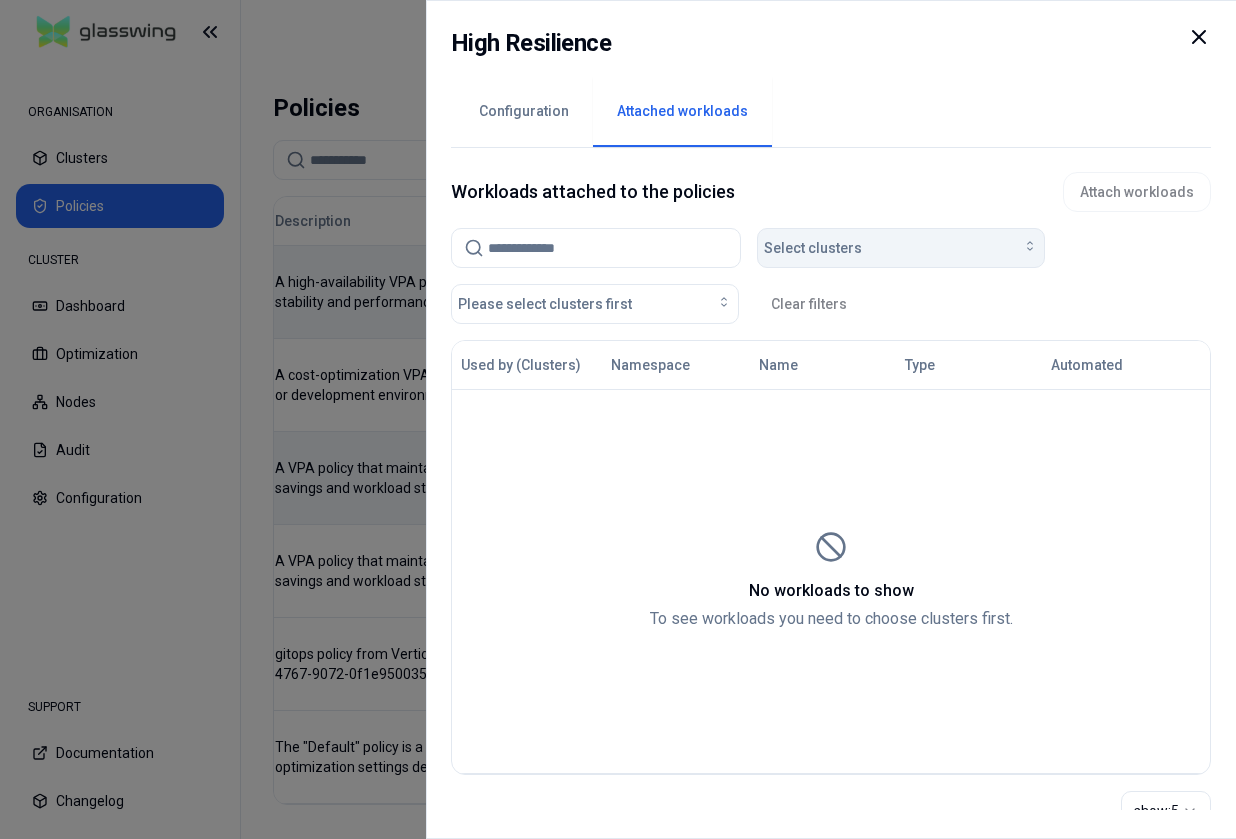 click on "Select clusters" at bounding box center [813, 248] 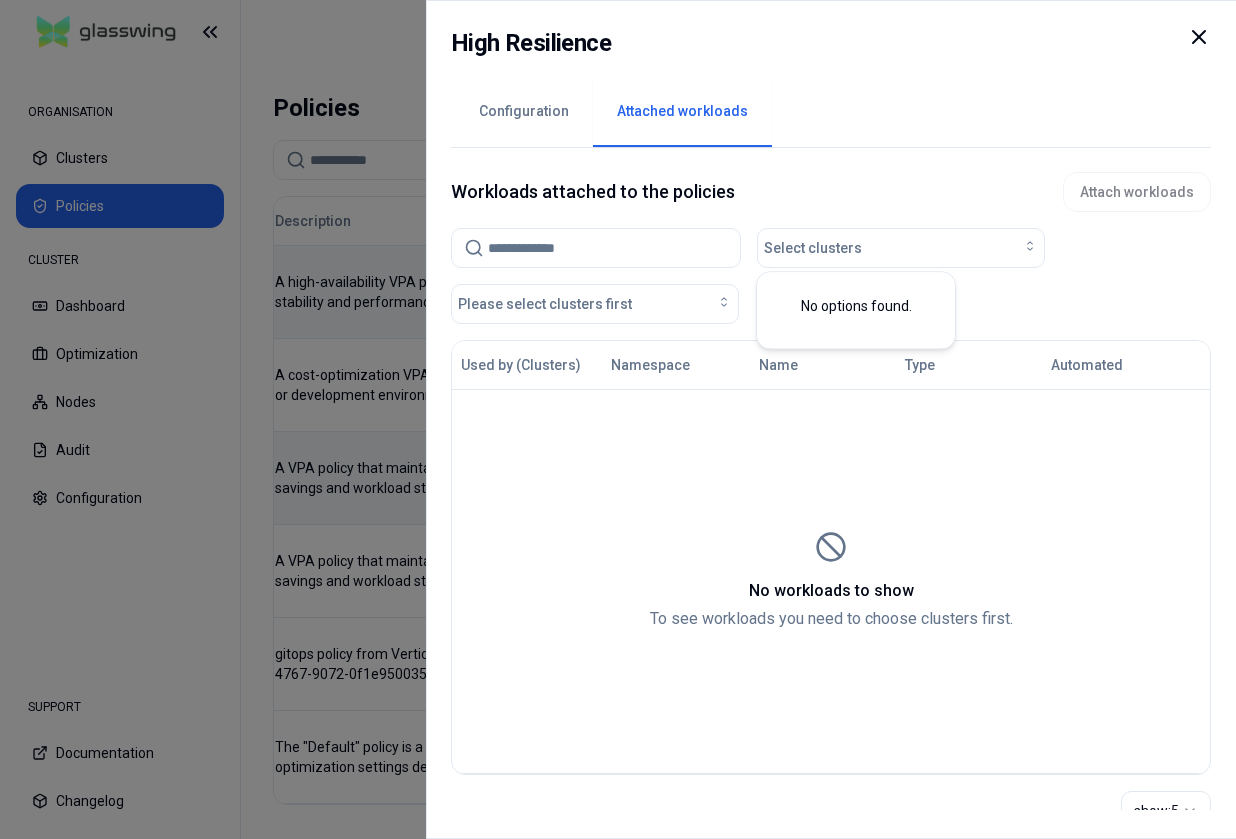 click 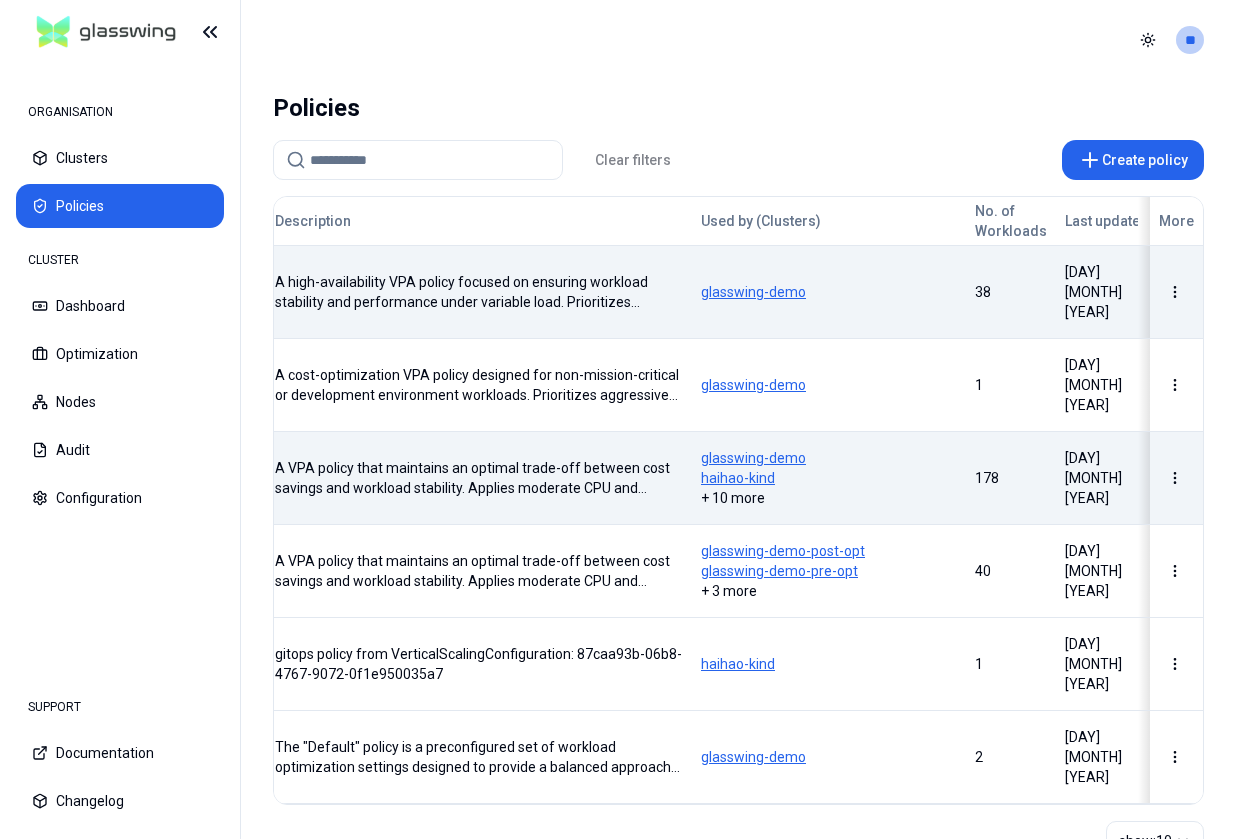 scroll, scrollTop: 0, scrollLeft: 202, axis: horizontal 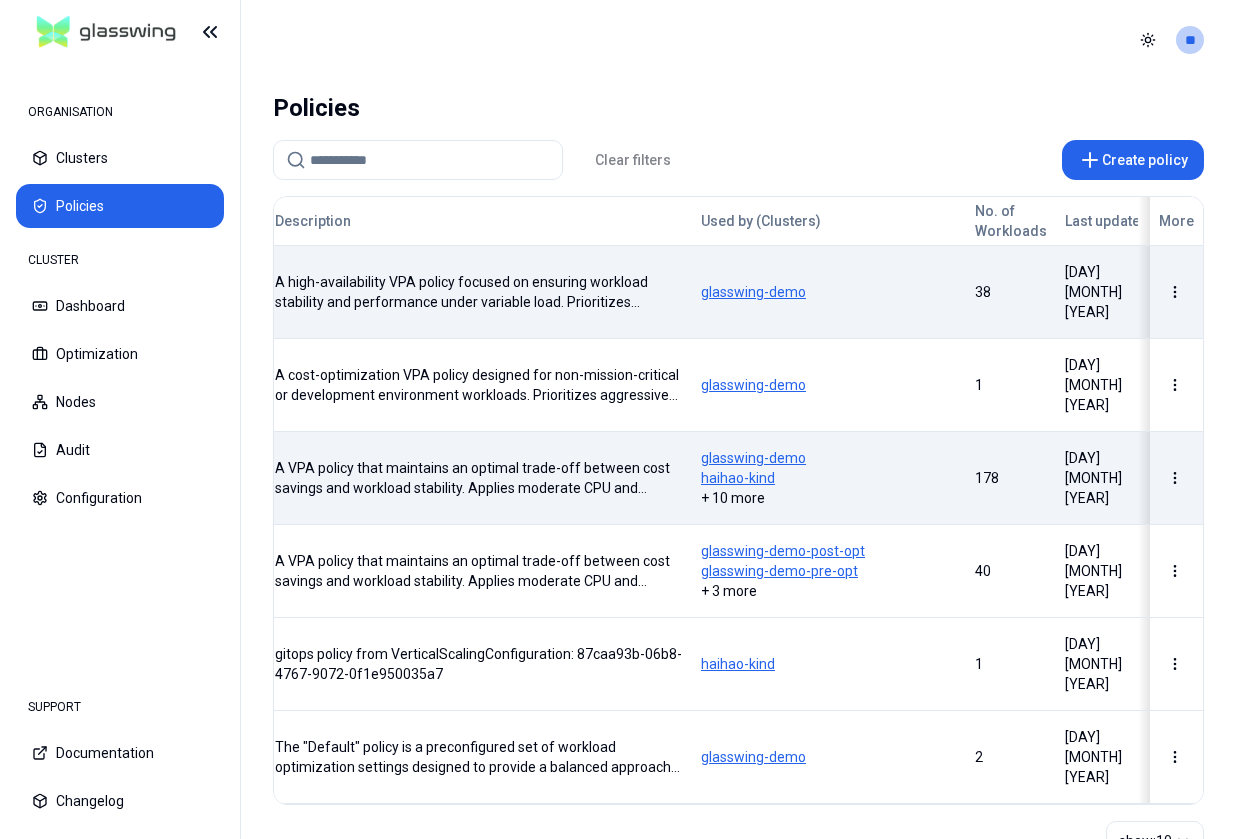 click on "glasswing-demo" at bounding box center (829, 458) 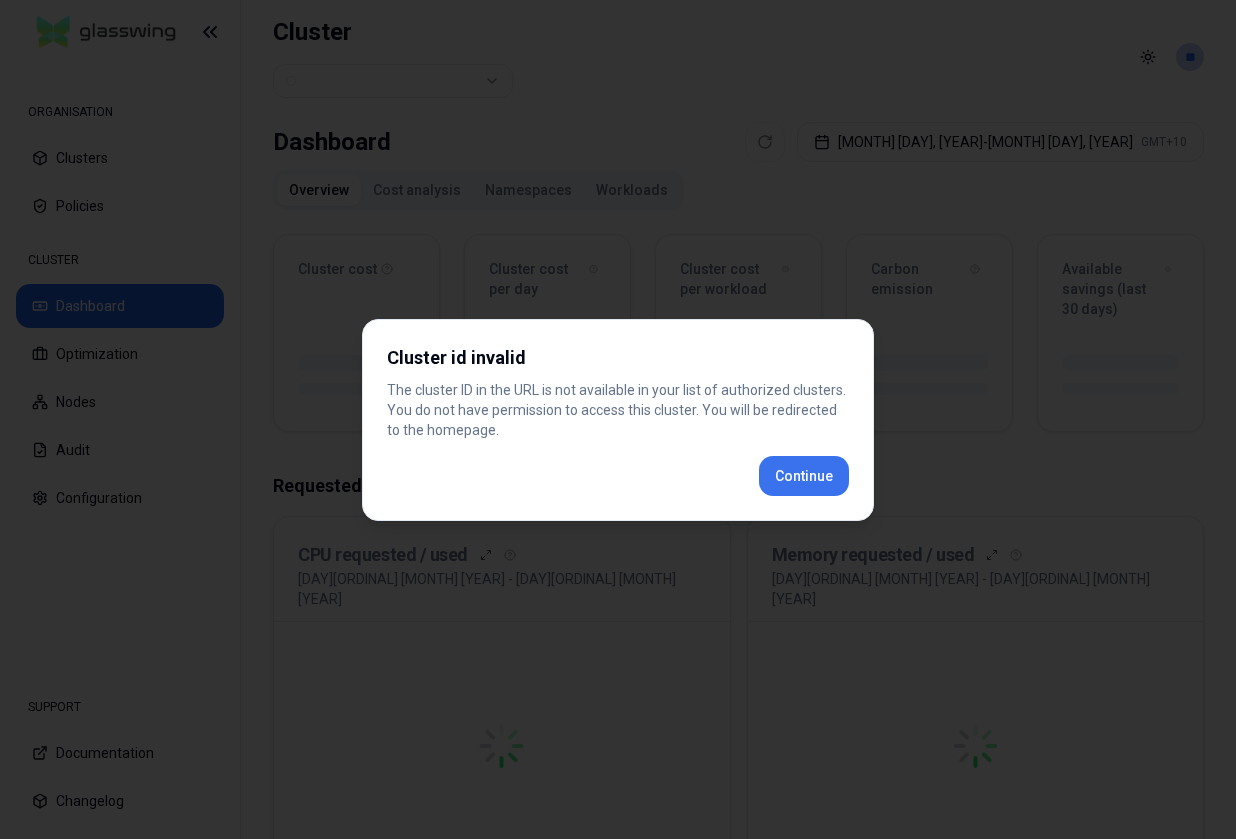 click on "Cluster id invalid The cluster ID in the URL is not available in your list of authorized clusters. You do not have permission to access this cluster. You will be redirected to the homepage. Continue" at bounding box center [618, 420] 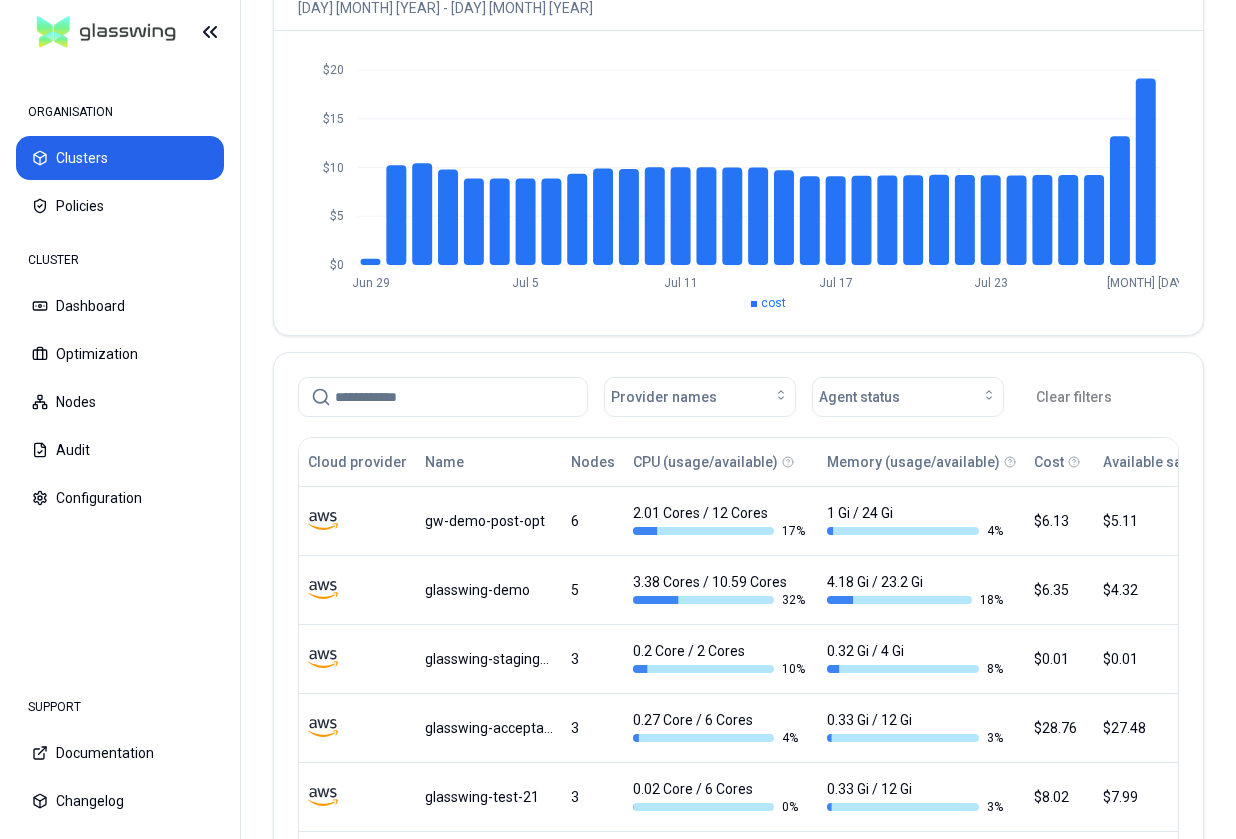 scroll, scrollTop: 200, scrollLeft: 0, axis: vertical 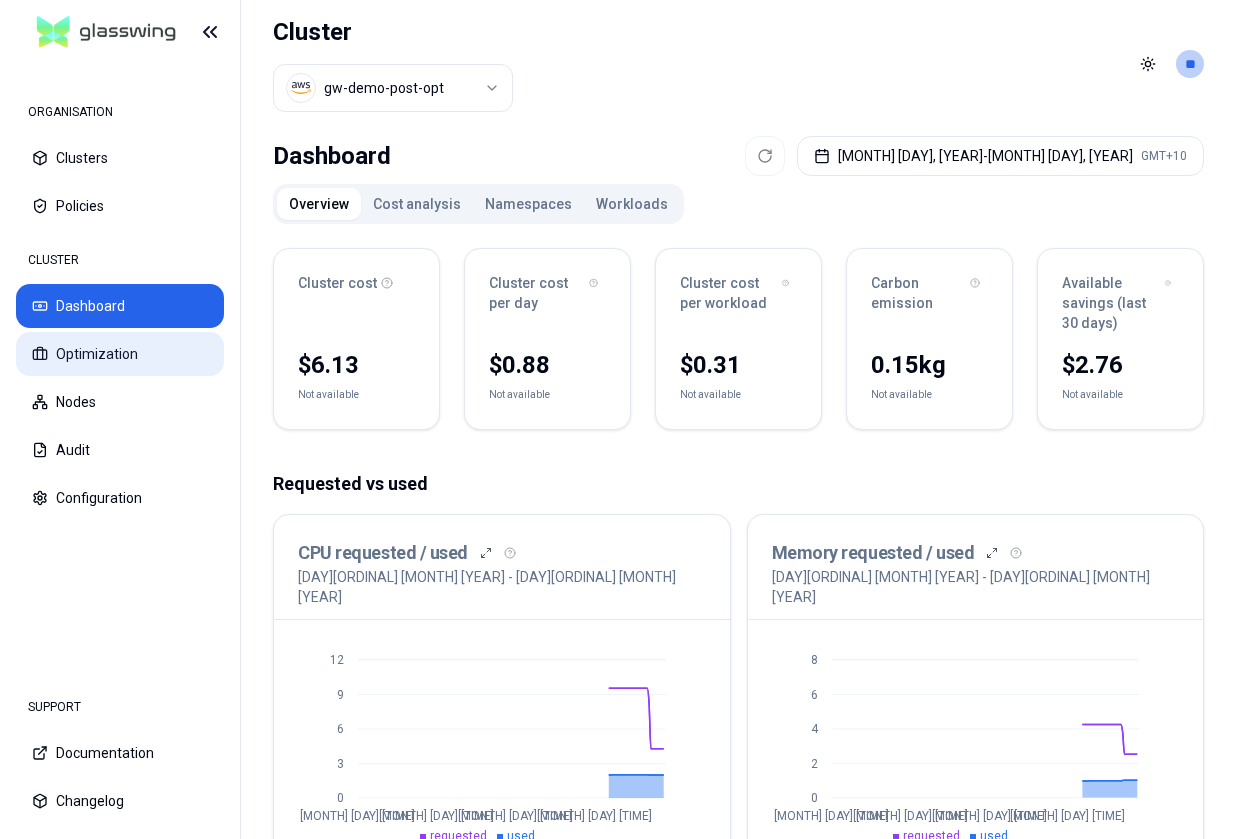 click on "Optimization" at bounding box center [120, 354] 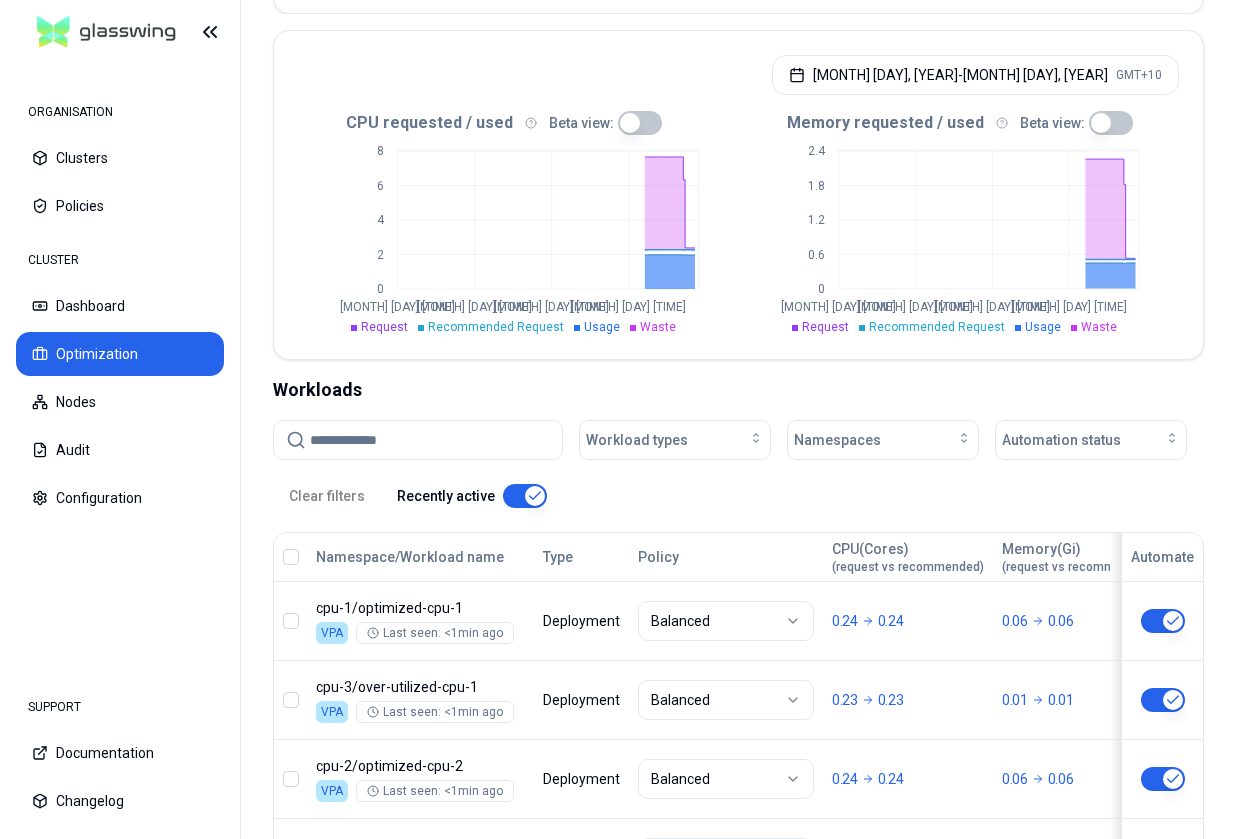 scroll, scrollTop: 574, scrollLeft: 0, axis: vertical 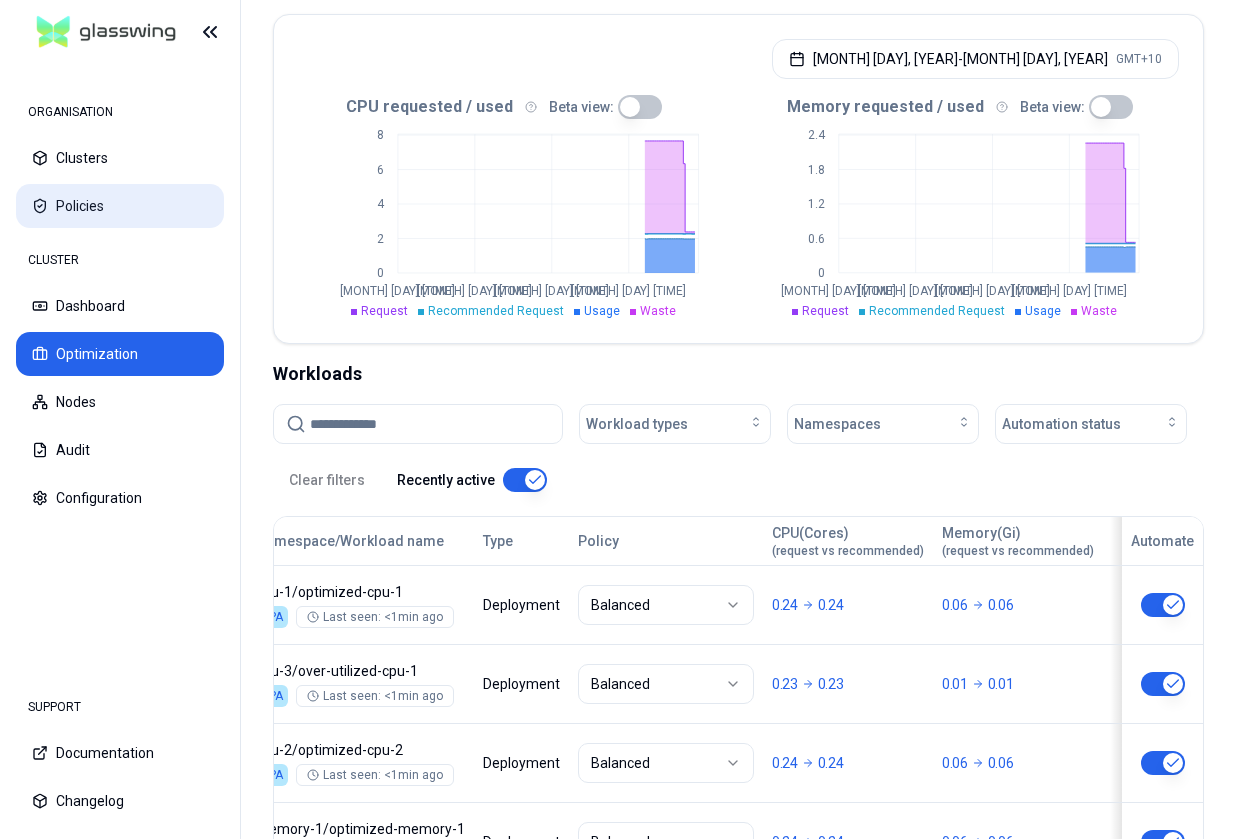 click on "Policies" at bounding box center (120, 206) 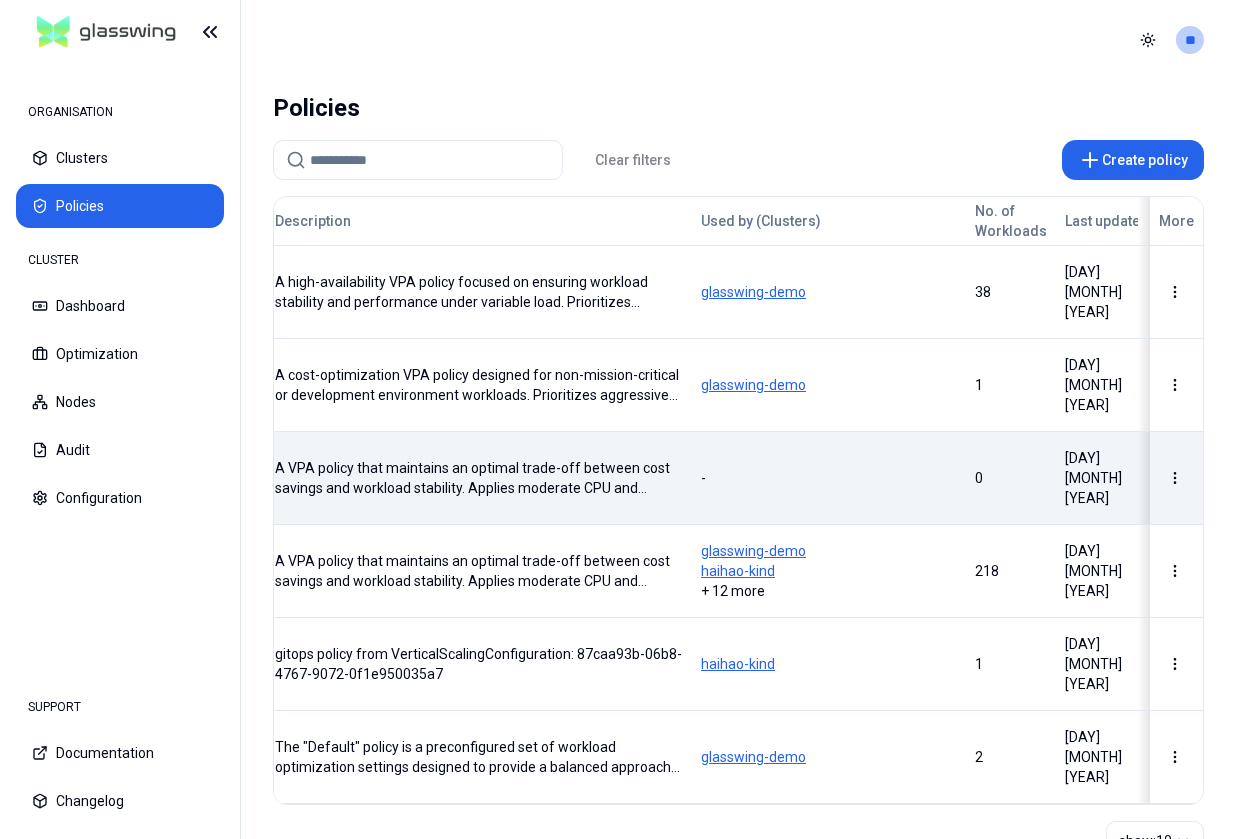scroll, scrollTop: 0, scrollLeft: 0, axis: both 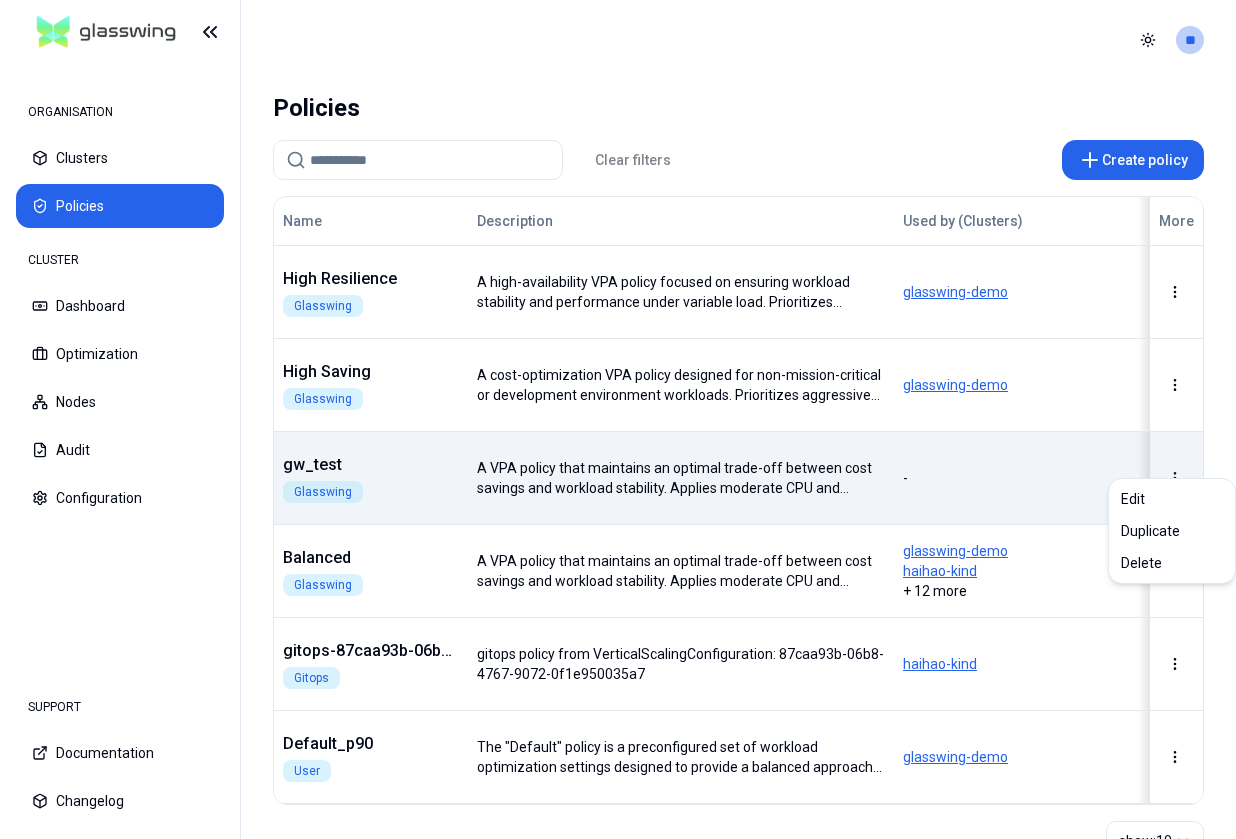 click on "ORGANISATION Clusters Policies CLUSTER Dashboard Optimization Nodes Audit Configuration SUPPORT Documentation Changelog Toggle theme ** ORGANISATION CLUSTER Policies Clear filters Create policy Name Description Used by (Clusters) No. of Workloads Last update More High Resilience Glasswing A high-availability VPA policy focused on ensuring workload stability and performance under variable load. Prioritizes conservative downscaling and fast upscaling, with generous memory and CPU buffers to absorb unexpected spikes and avoid throttling or OOM events. glasswing-demo 38 [DAY] [MONTH] [YEAR] High Saving Glasswing A cost-optimization VPA policy designed for non-mission-critical or development environment workloads. Prioritizes aggressive CPU downscaling to maximize savings while maintaining memory headroom to ensure workload resilience and avoid OOM risks. glasswing-demo 1 [DAY] [MONTH] [YEAR] gw_test Glasswing - 0 [DAY] [MONTH] [YEAR] Balanced Glasswing glasswing-demo haihao-kind + 12 more 218 [DAY] [MONTH] [YEAR] Gitops haihao-kind 1 User 2 10" at bounding box center [618, 419] 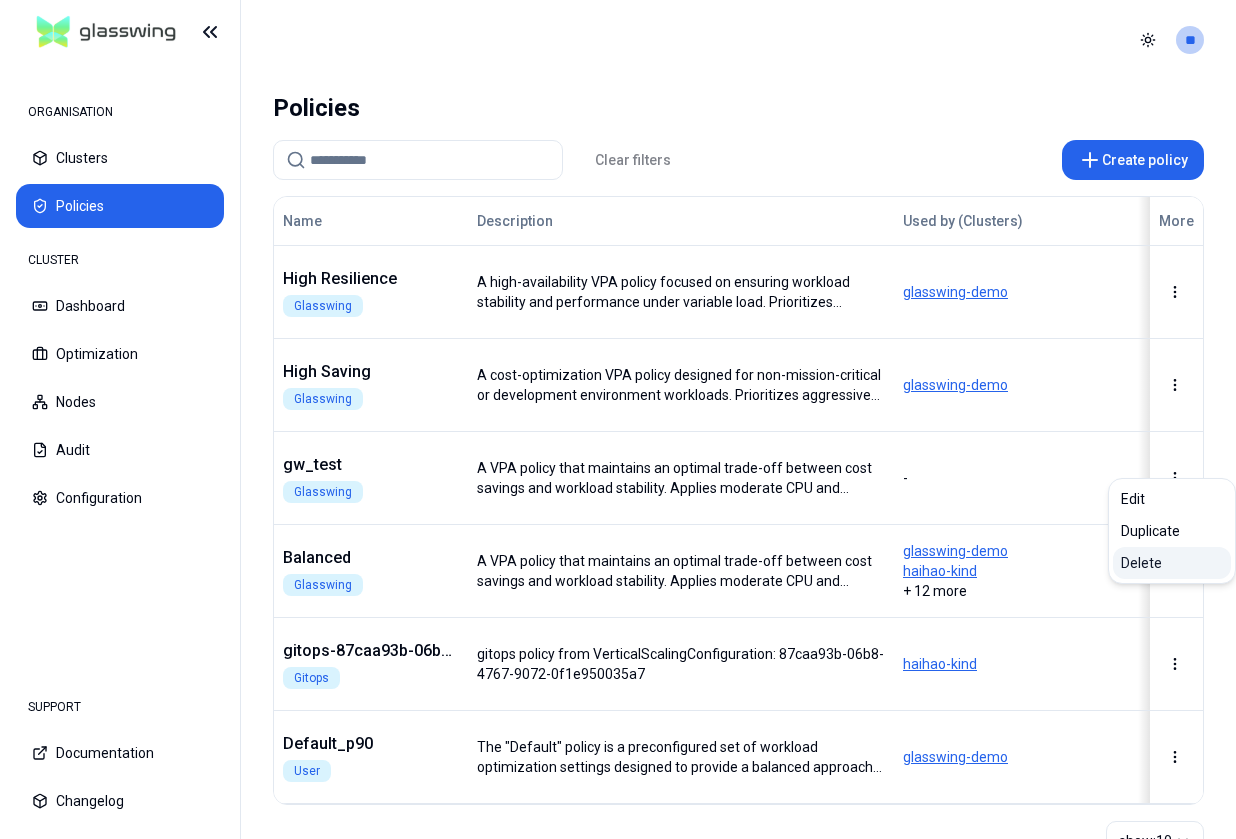 click on "Delete" at bounding box center (1172, 563) 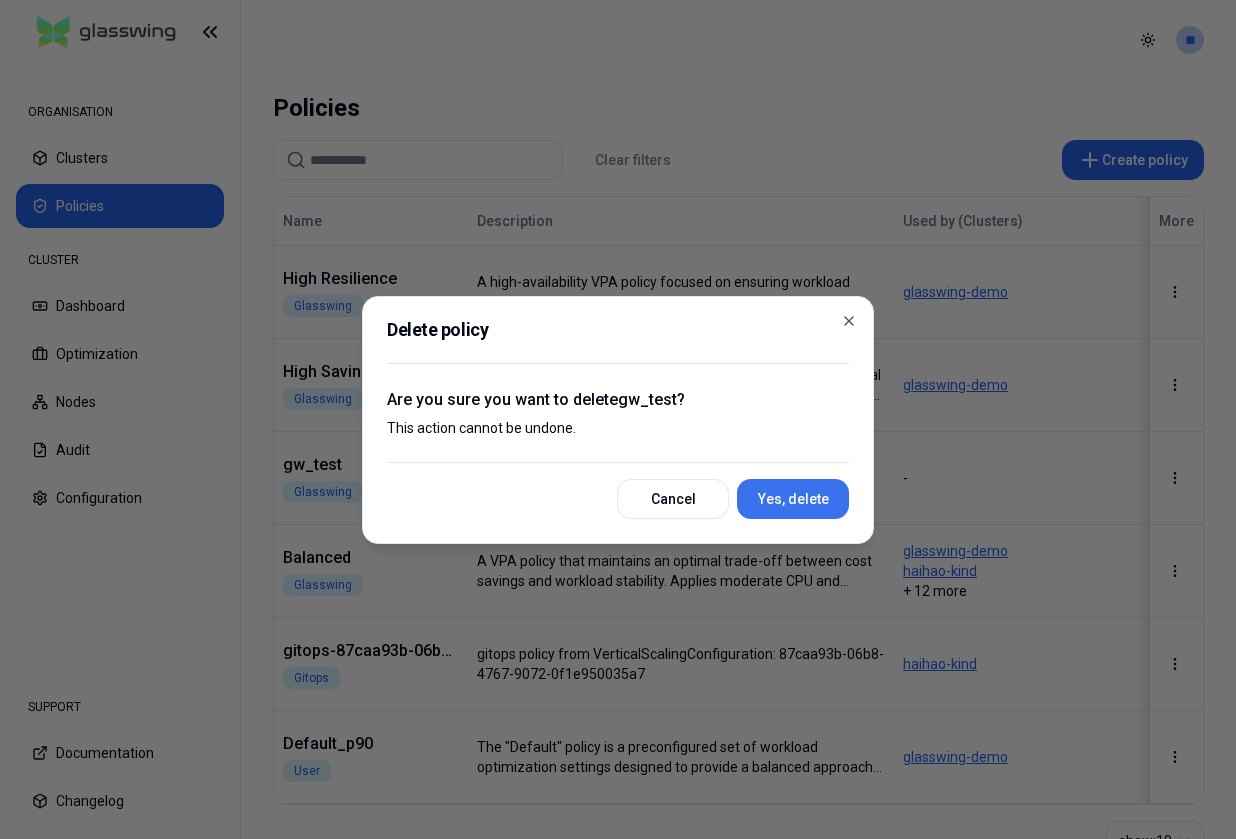 click on "Yes, delete" at bounding box center (793, 499) 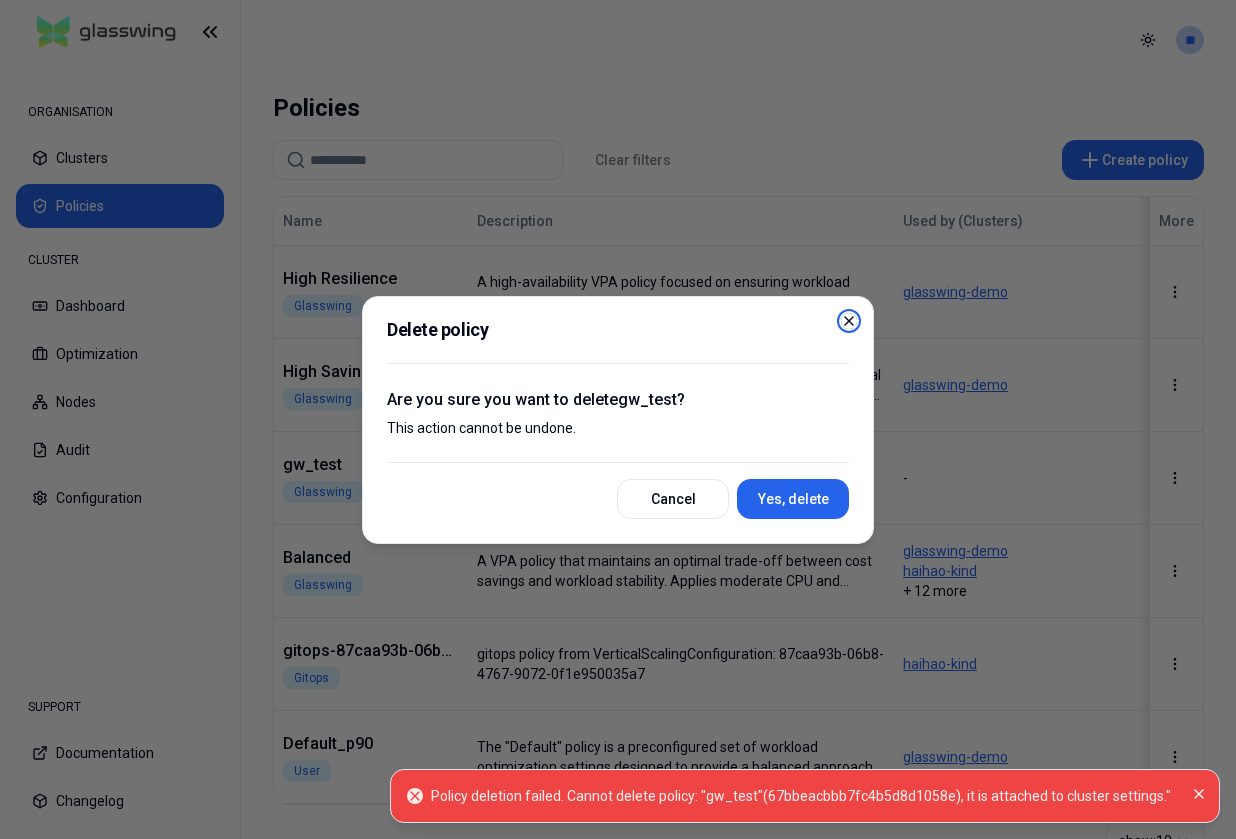 click 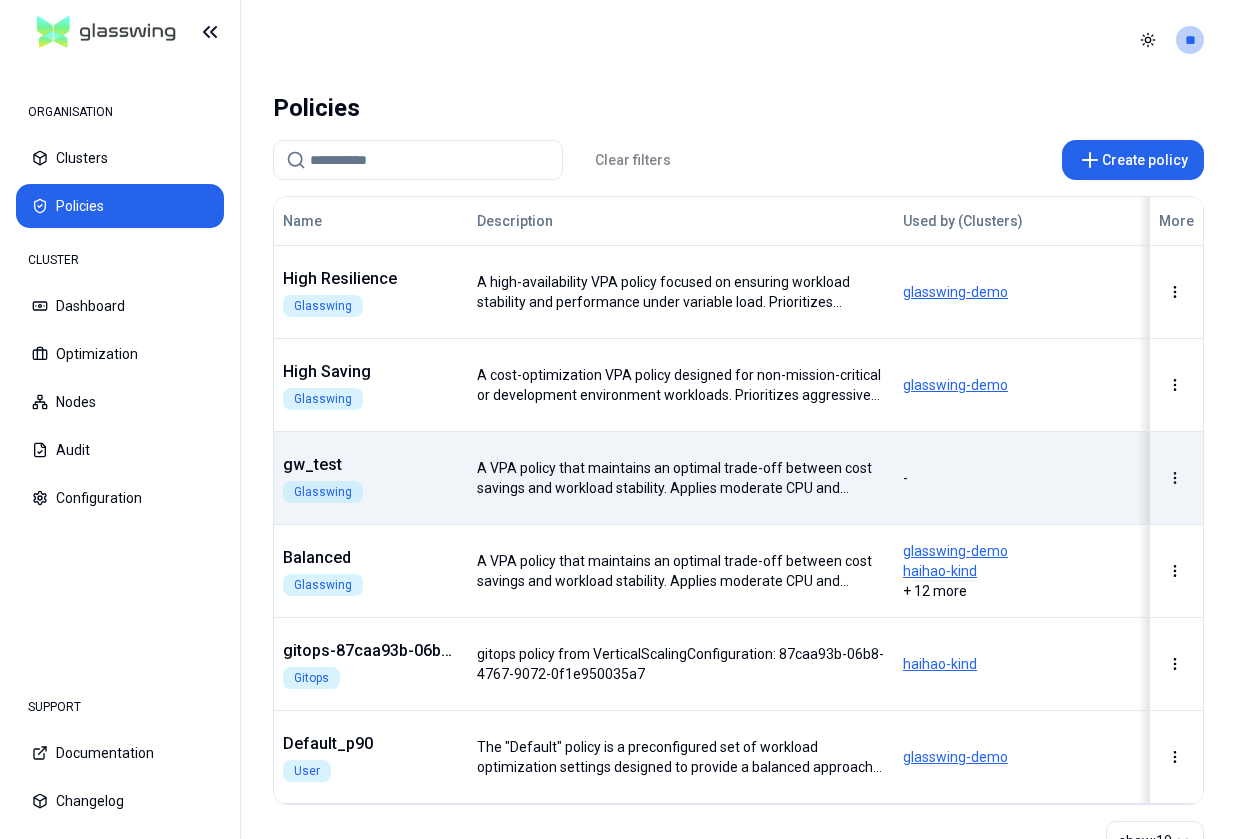 click on "ORGANISATION Clusters Policies CLUSTER Dashboard Optimization Nodes Audit Configuration SUPPORT Documentation Changelog Toggle theme ** ORGANISATION CLUSTER Policies Clear filters Create policy Name Description Used by (Clusters) No. of Workloads Last update More High Resilience Glasswing A high-availability VPA policy focused on ensuring workload stability and performance under variable load. Prioritizes conservative downscaling and fast upscaling, with generous memory and CPU buffers to absorb unexpected spikes and avoid throttling or OOM events. glasswing-demo 38 [DAY] [MONTH] [YEAR] High Saving Glasswing A cost-optimization VPA policy designed for non-mission-critical or development environment workloads. Prioritizes aggressive CPU downscaling to maximize savings while maintaining memory headroom to ensure workload resilience and avoid OOM risks. glasswing-demo 1 [DAY] [MONTH] [YEAR] gw_test Glasswing - 0 [DAY] [MONTH] [YEAR] Balanced Glasswing glasswing-demo haihao-kind + 12 more 218 [DAY] [MONTH] [YEAR] Gitops haihao-kind 1 User 2 10" at bounding box center [618, 419] 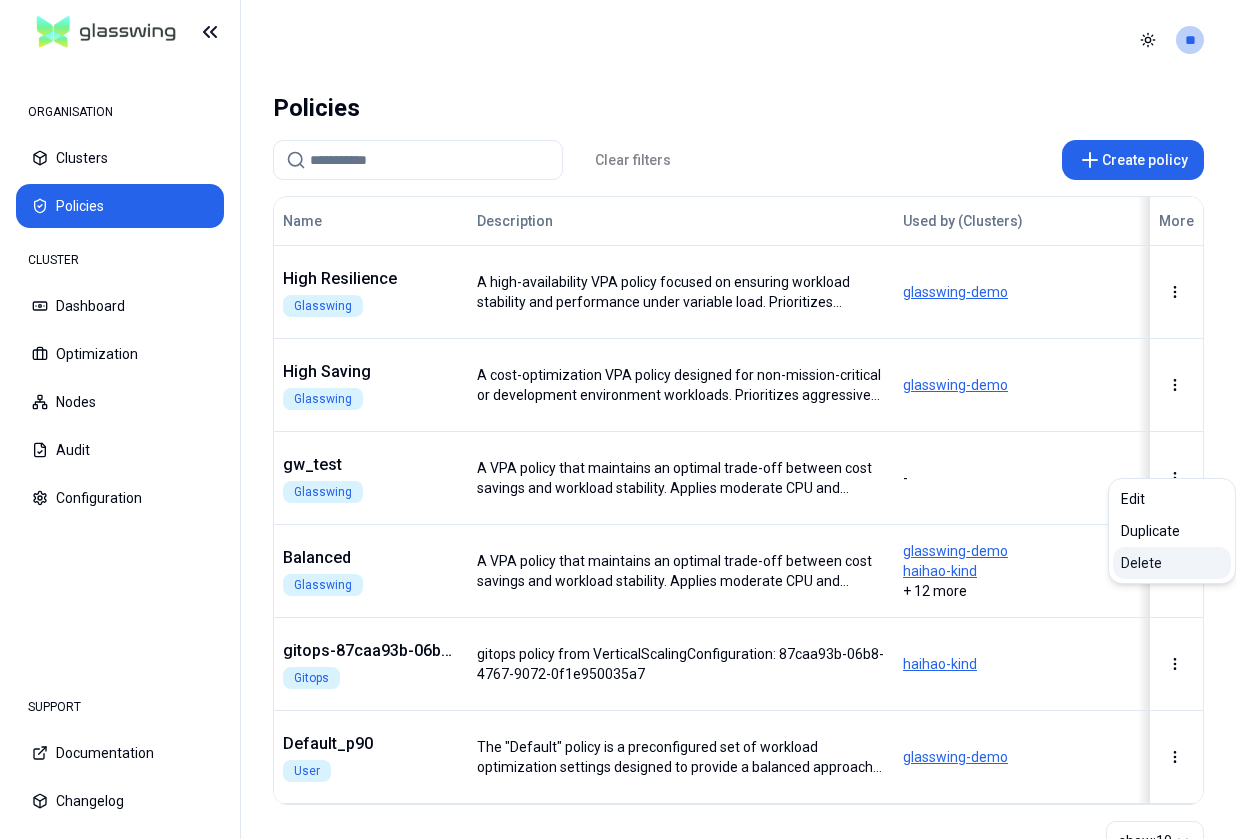 click on "Delete" at bounding box center [1172, 563] 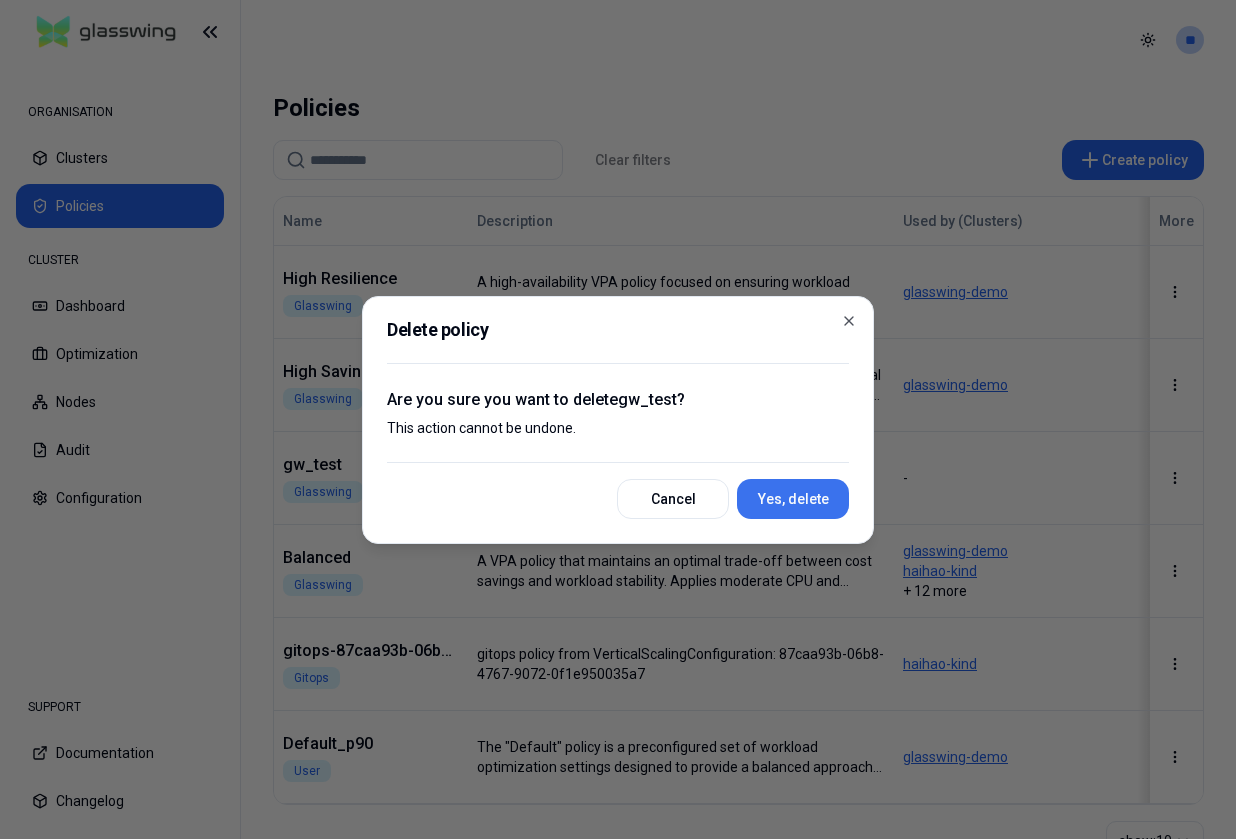 click on "Yes, delete" at bounding box center (793, 499) 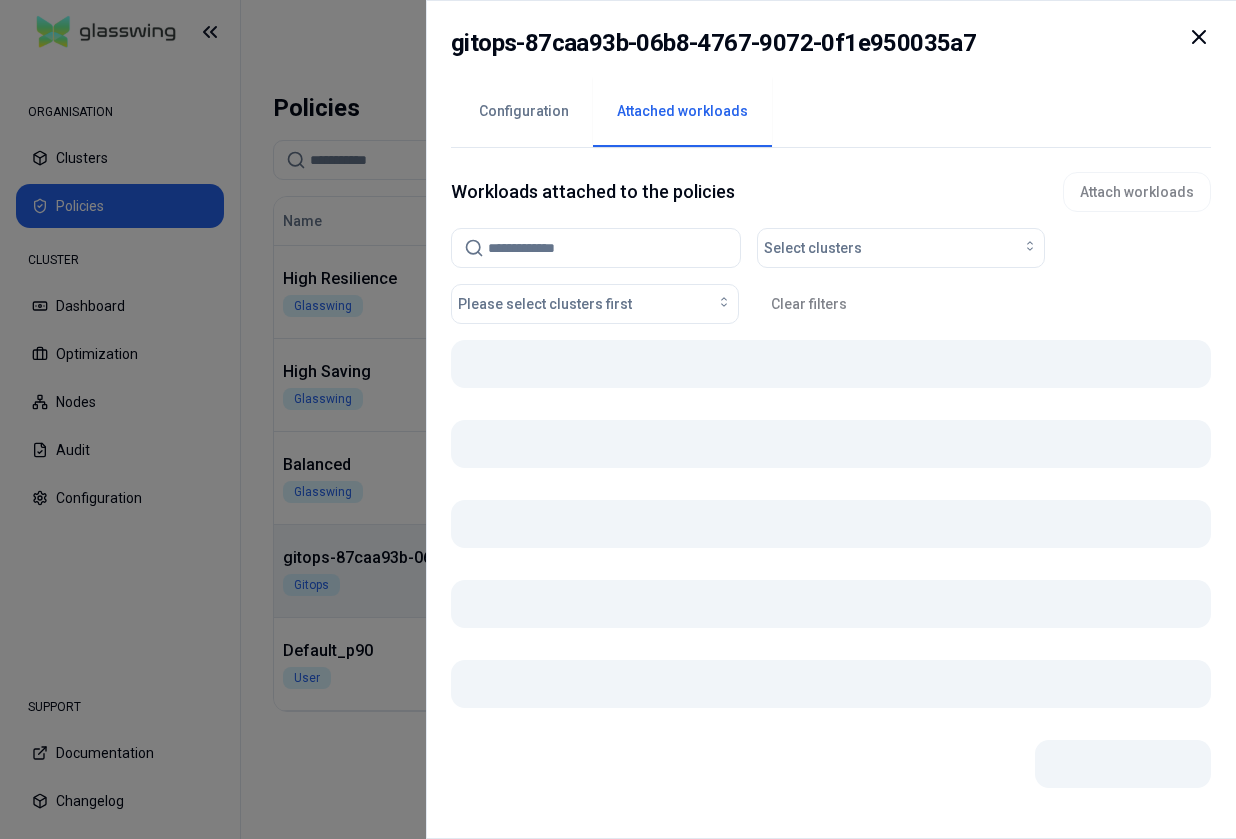click on "Attached workloads" at bounding box center (682, 112) 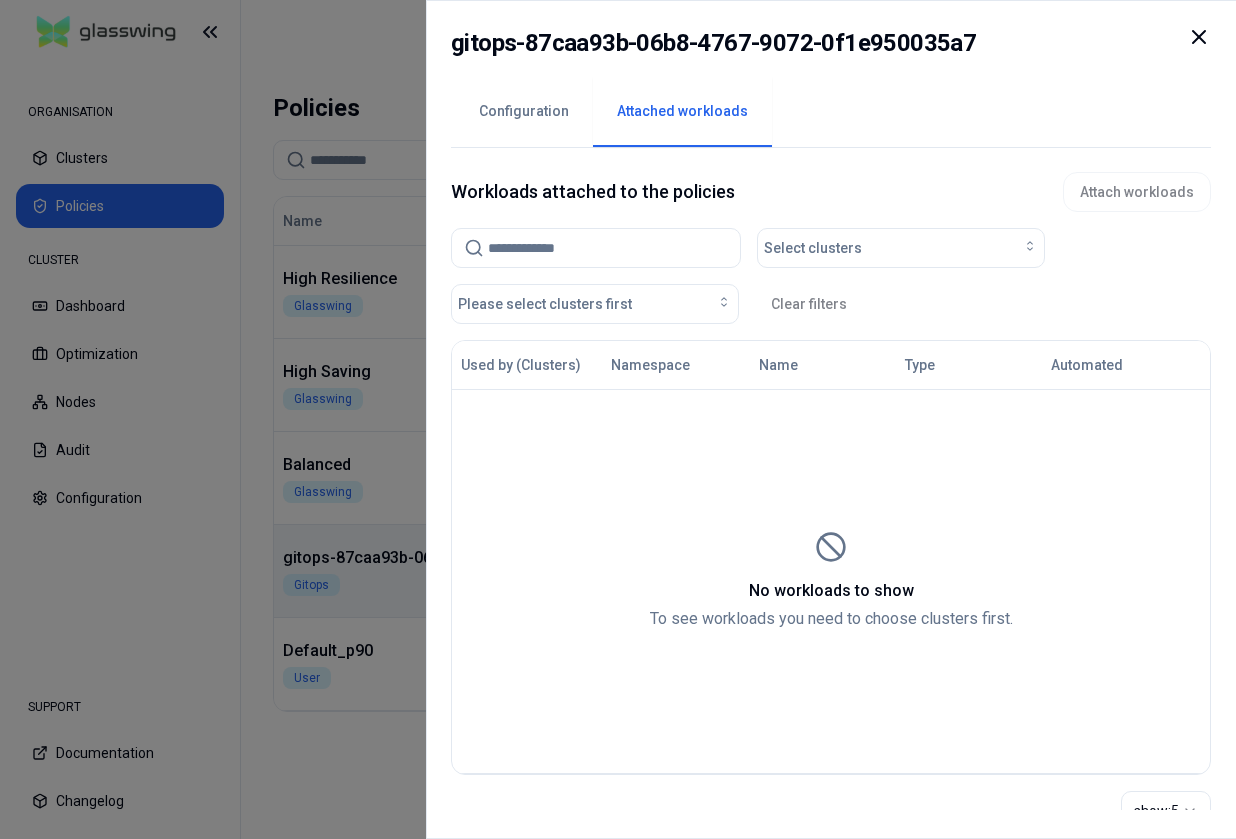 click 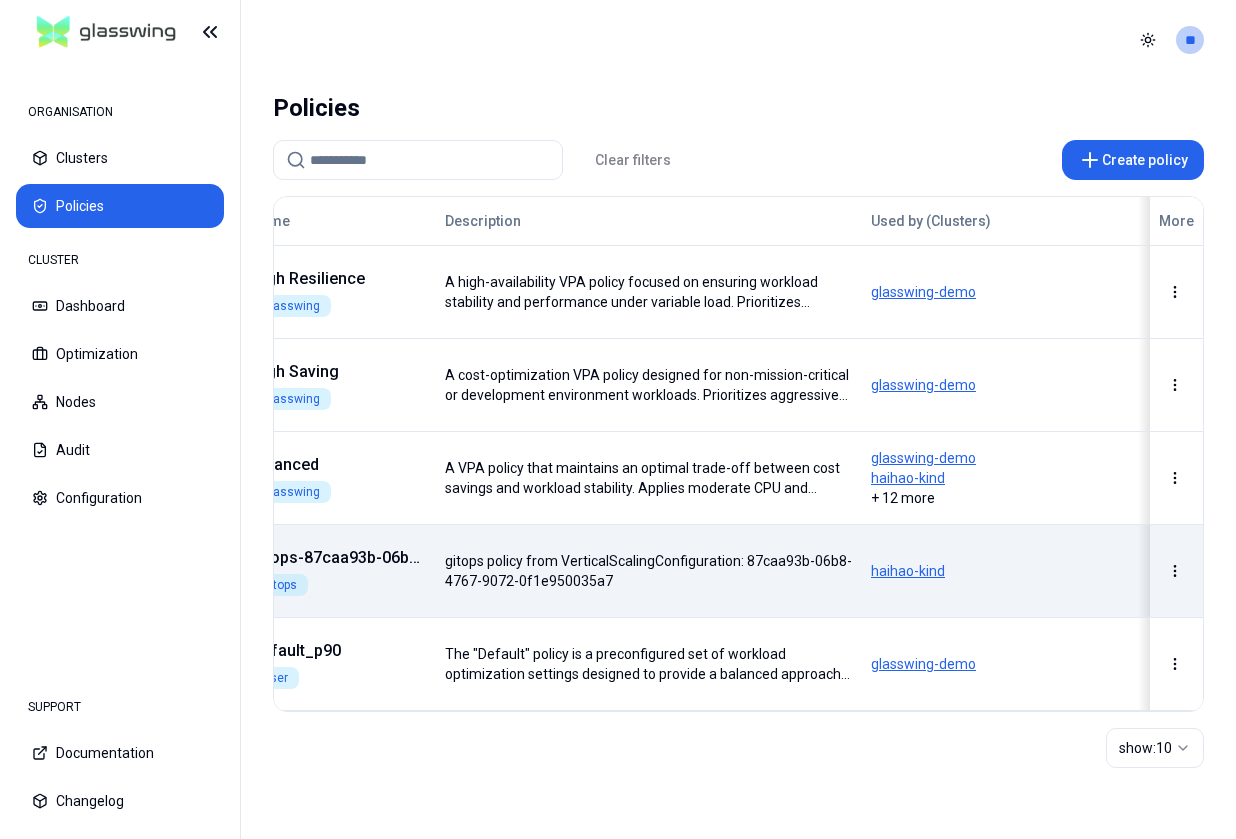 scroll, scrollTop: 0, scrollLeft: 0, axis: both 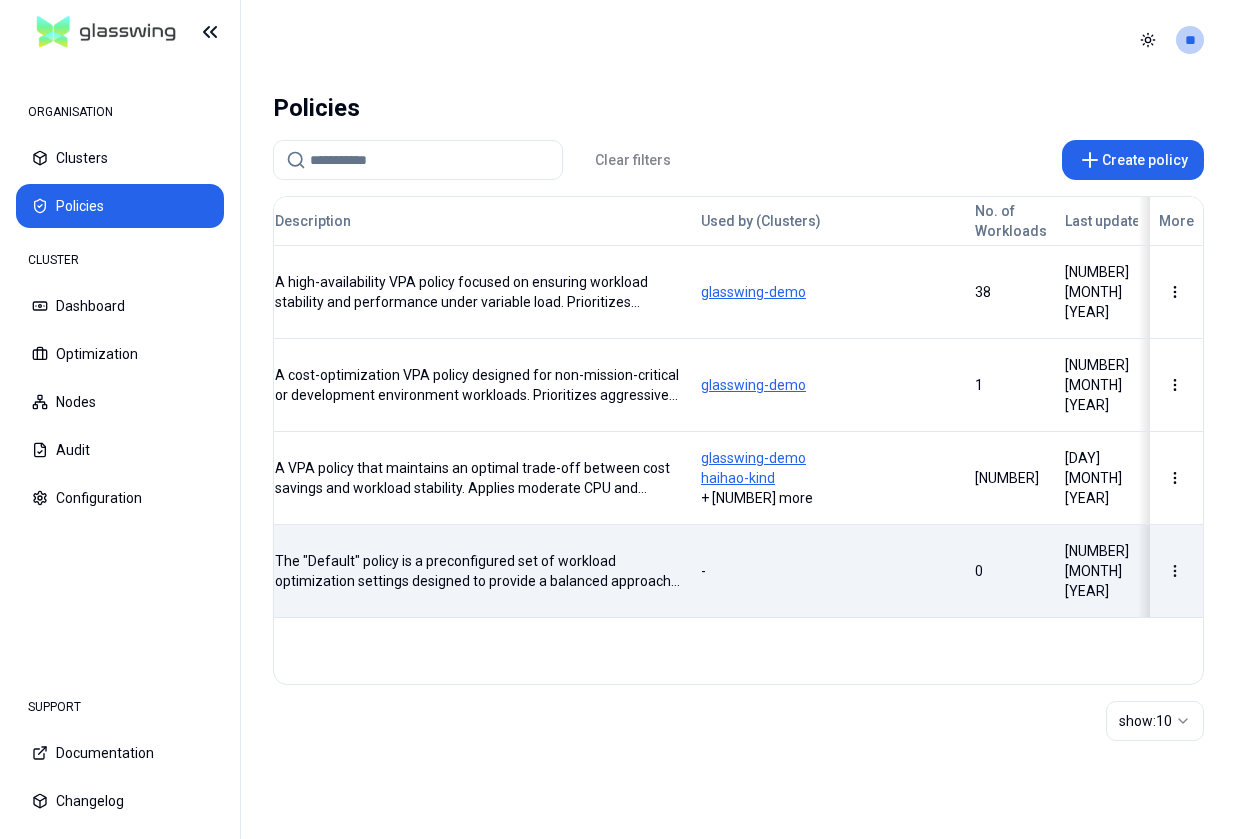 click on "ORGANISATION Clusters Policies CLUSTER Dashboard Optimization Nodes Audit Configuration SUPPORT Documentation Changelog Toggle theme ** ORGANISATION CLUSTER Policies Clear filters Create policy Name Description Used by (Clusters) No. of Workloads Last update More High Resilience Glasswing A high-availability VPA policy focused on ensuring workload stability and performance under variable load. Prioritizes conservative downscaling and fast upscaling, with generous memory and CPU buffers to absorb unexpected spikes and avoid throttling or OOM events. glasswing-demo [NUMBER] [DAY] [MONTH] [YEAR] High Saving Glasswing A cost-optimization VPA policy designed for non-mission-critical or development environment workloads. Prioritizes aggressive CPU downscaling to maximize savings while maintaining memory headroom to ensure workload resilience and avoid OOM risks. glasswing-demo [NUMBER] [DAY] [MONTH] [YEAR] Balanced Glasswing glasswing-demo haihao-kind + [NUMBER] more [NUMBER] [DAY] [MONTH] [YEAR] Default_p90 User - [NUMBER] [NUMBER] [DAY] [MONTH] [YEAR] show: [NUMBER]" at bounding box center [618, 419] 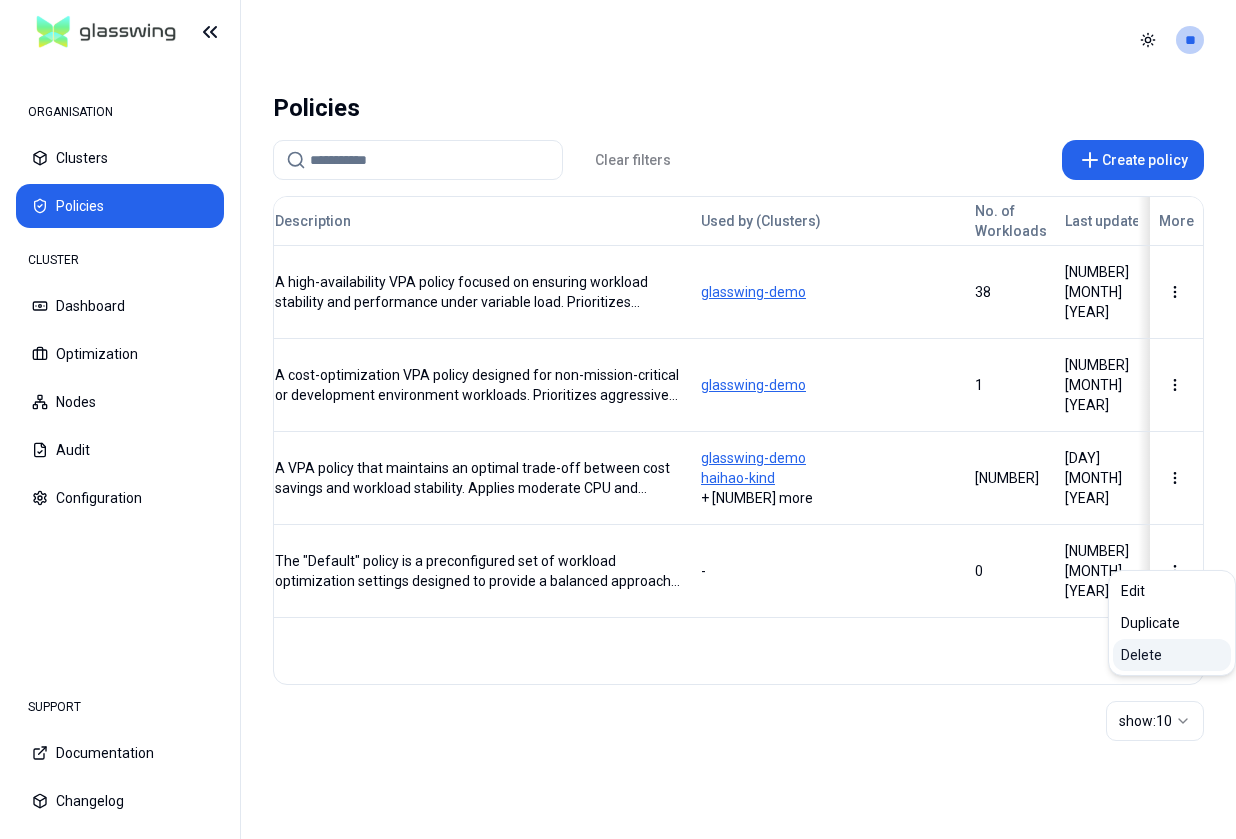 click on "Delete" at bounding box center [1172, 655] 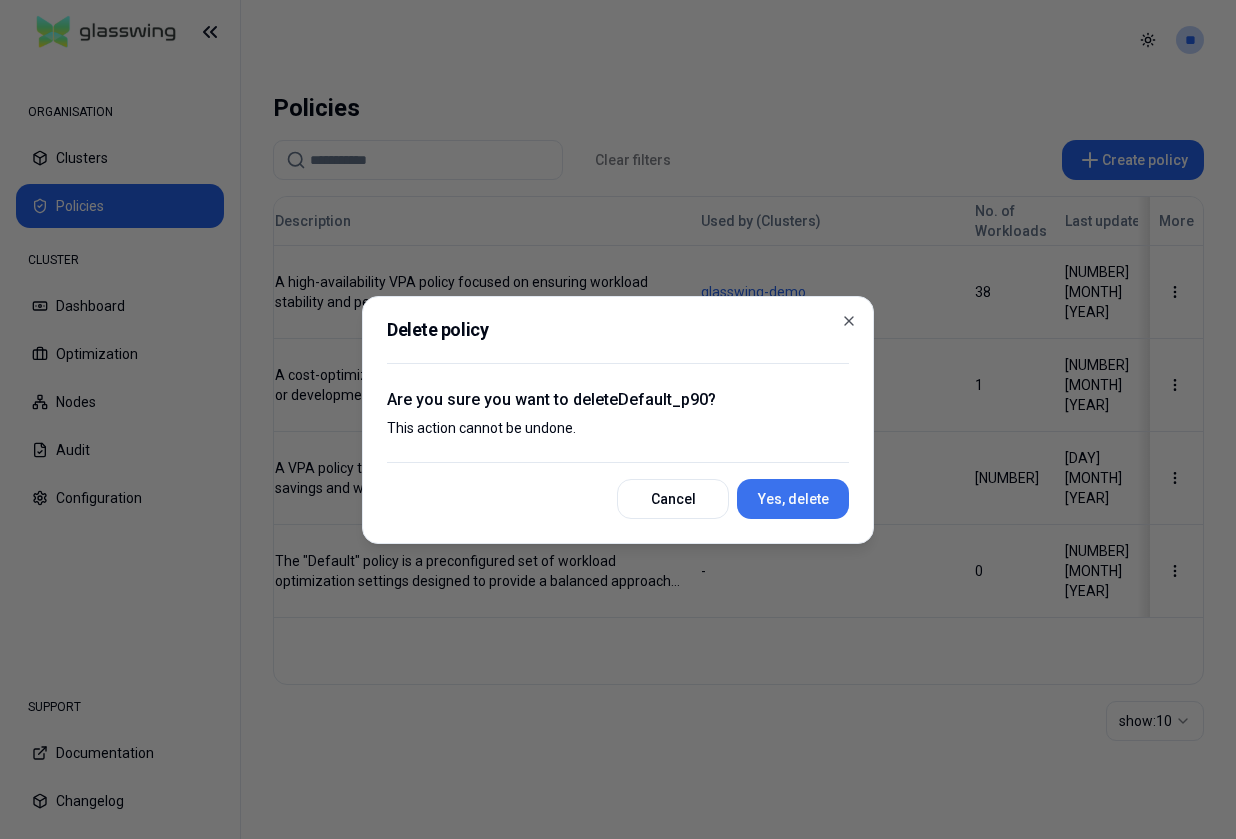 click on "Yes, delete" at bounding box center (793, 499) 